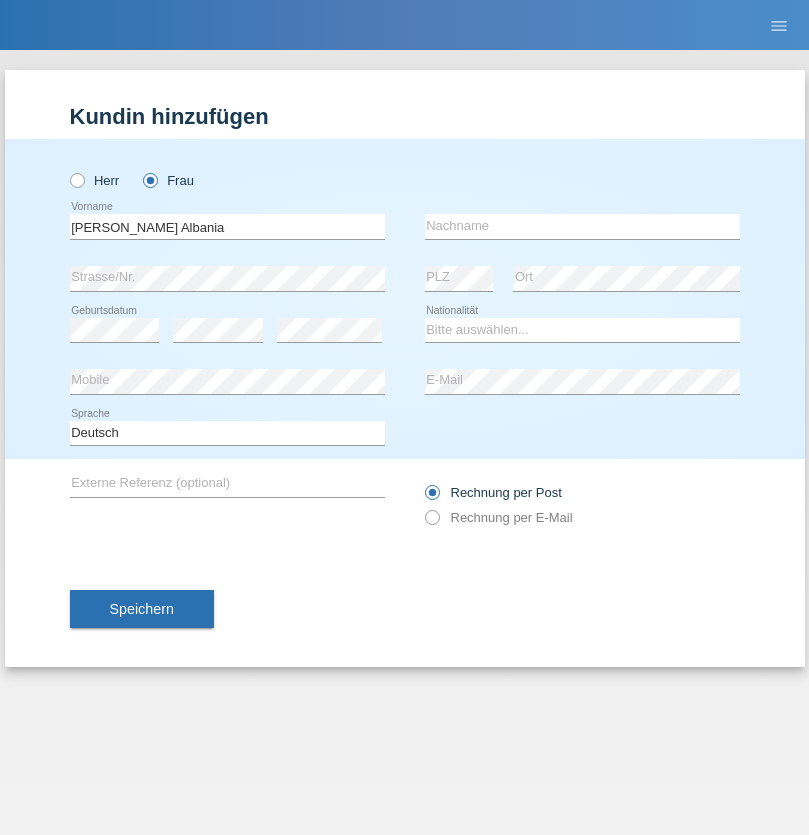 scroll, scrollTop: 0, scrollLeft: 0, axis: both 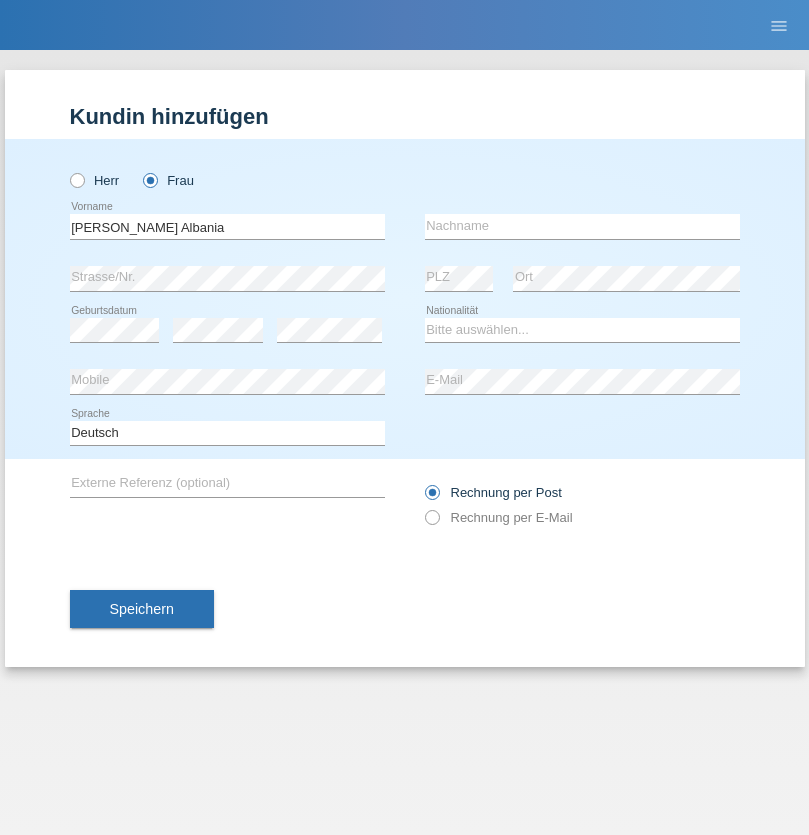 type on "[PERSON_NAME] Albania" 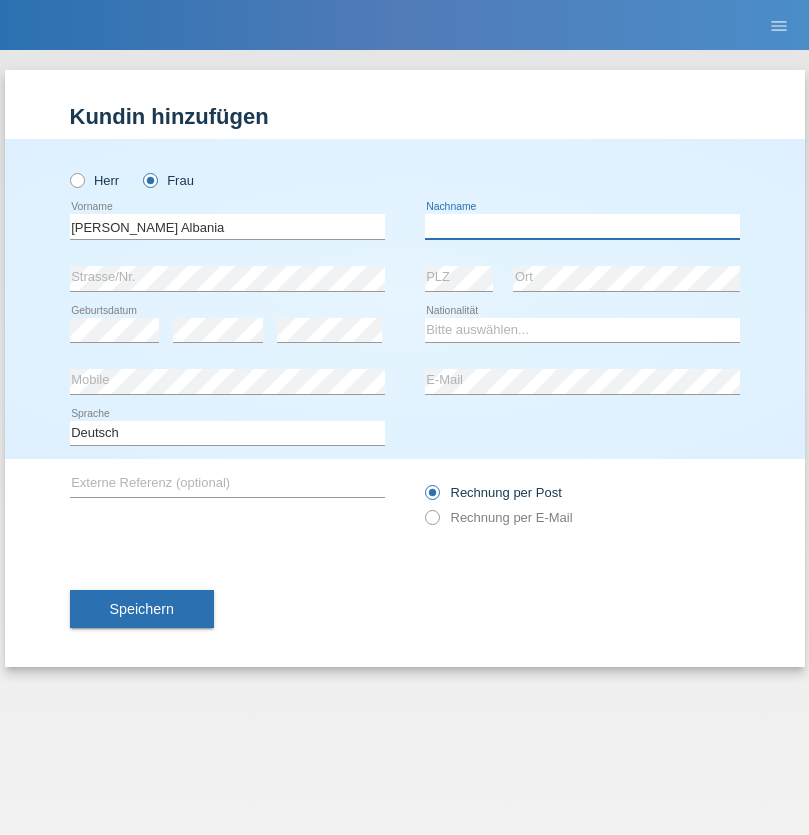 click at bounding box center [582, 226] 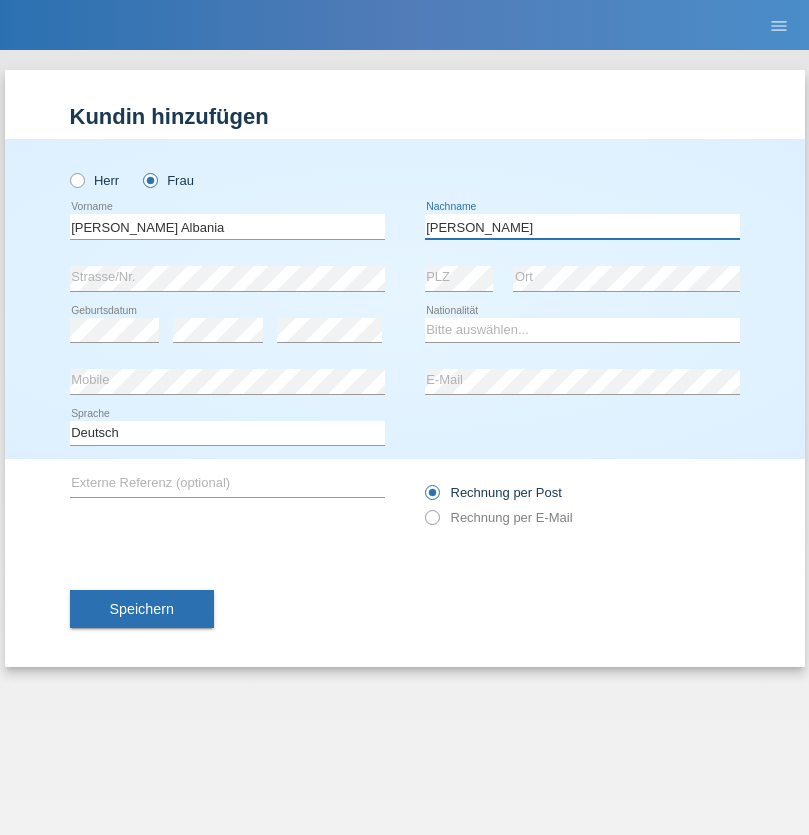 type on "Moncion" 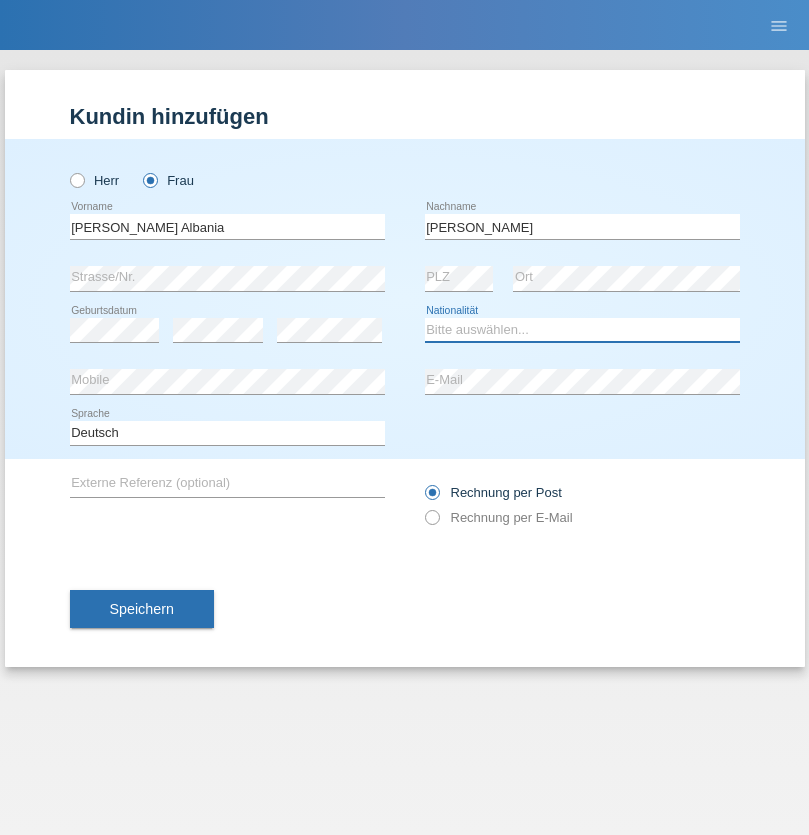 select on "DO" 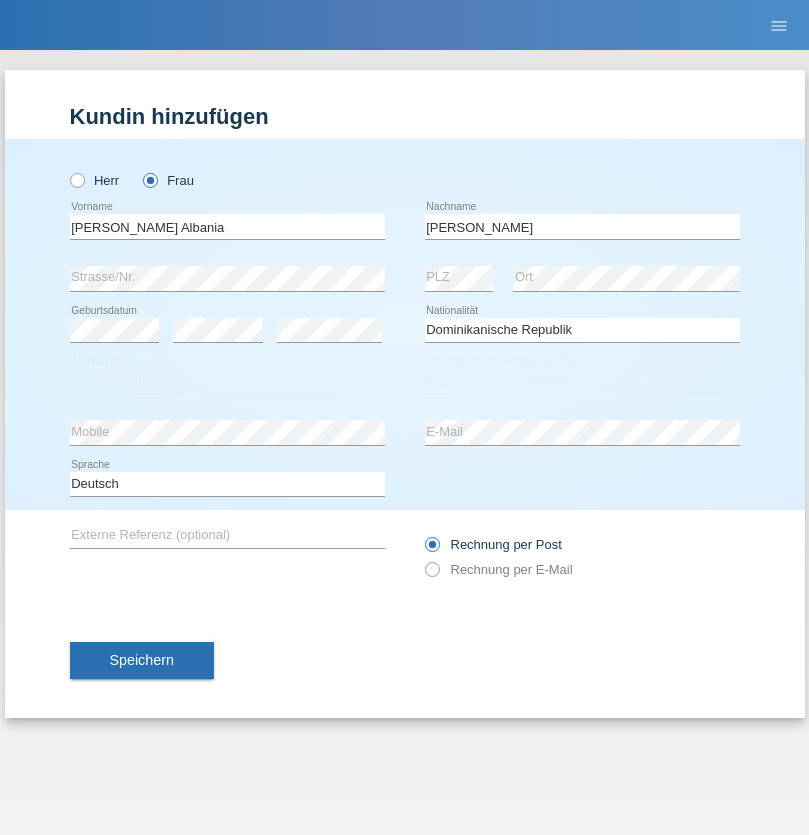 select on "C" 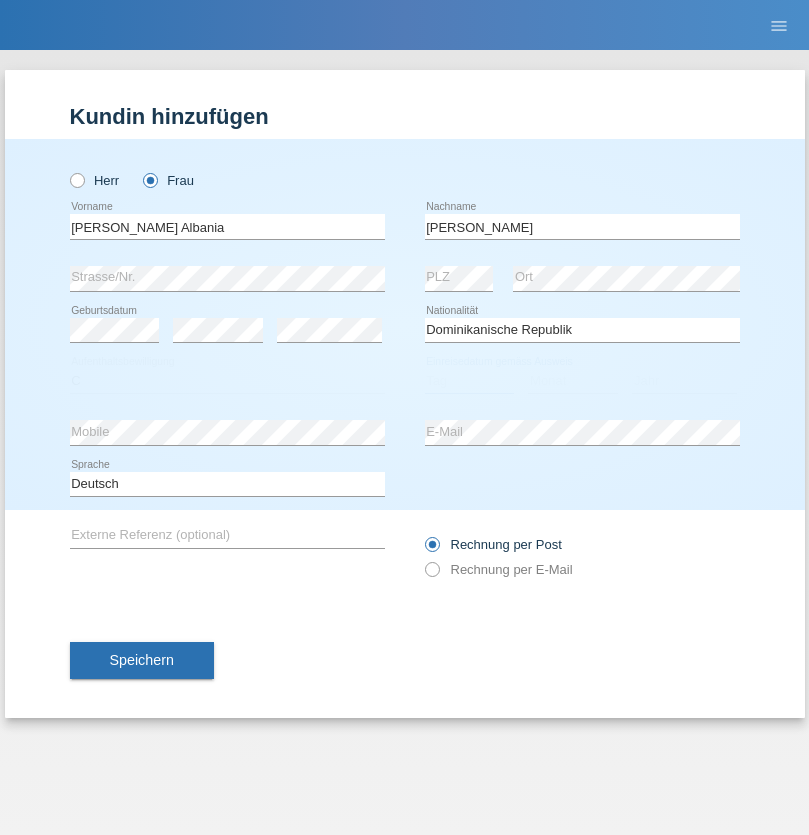 select on "05" 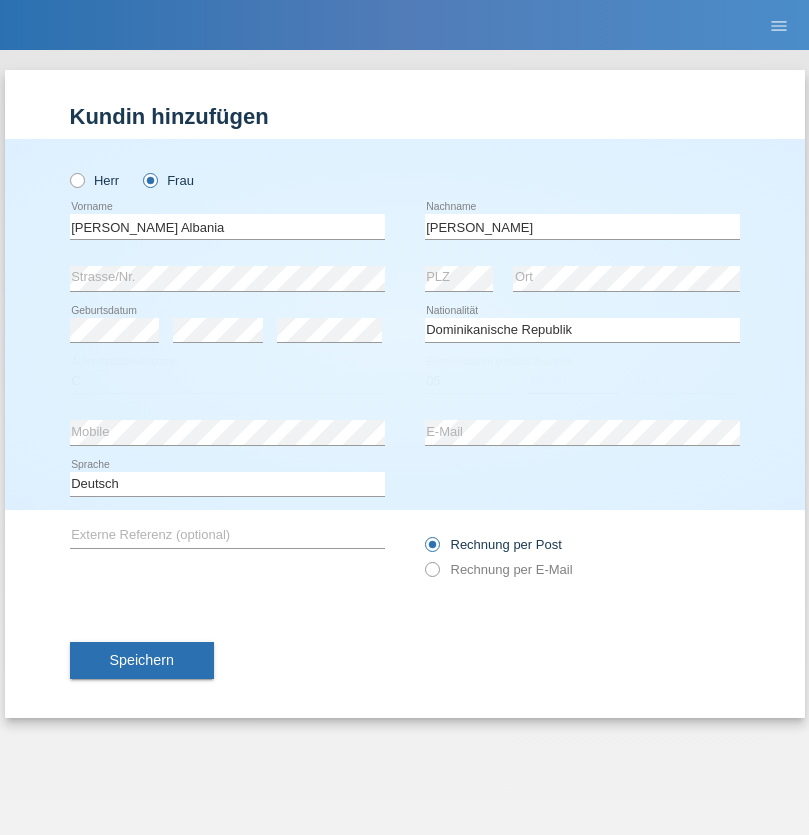 select on "07" 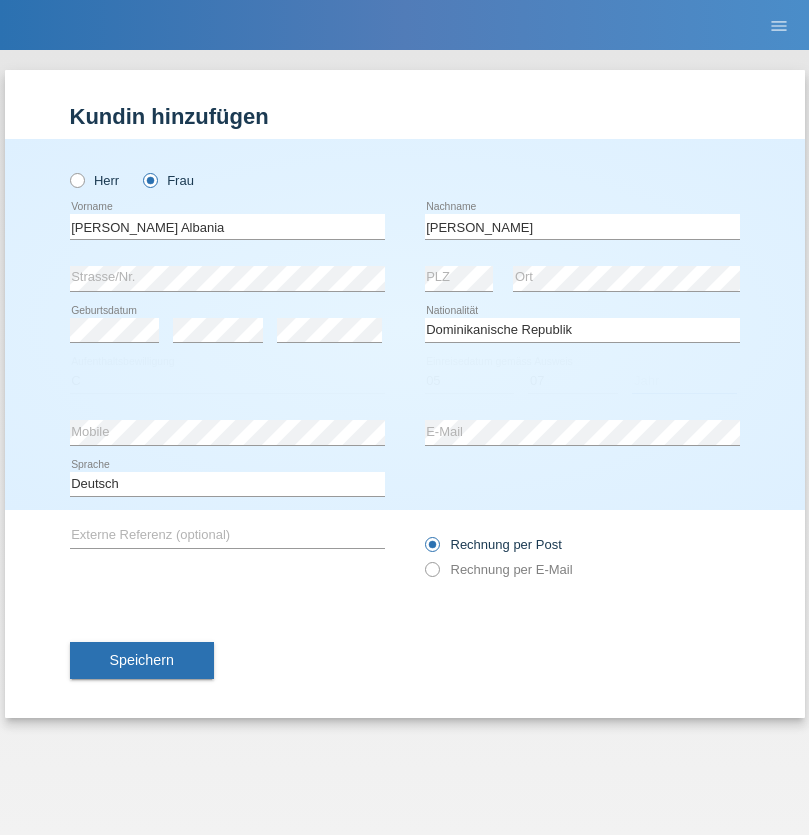 select on "2003" 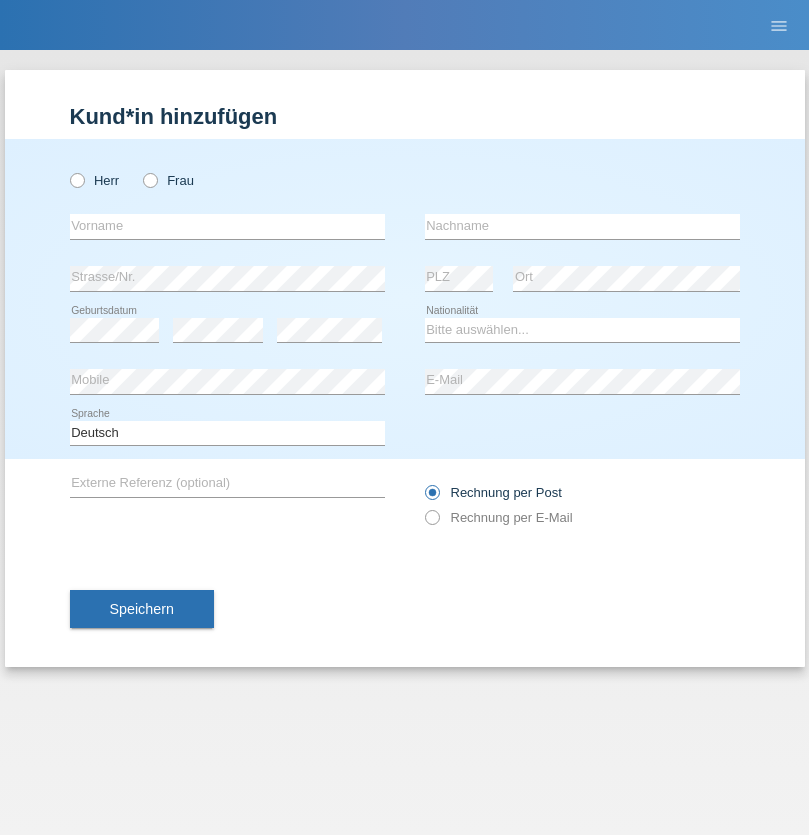 scroll, scrollTop: 0, scrollLeft: 0, axis: both 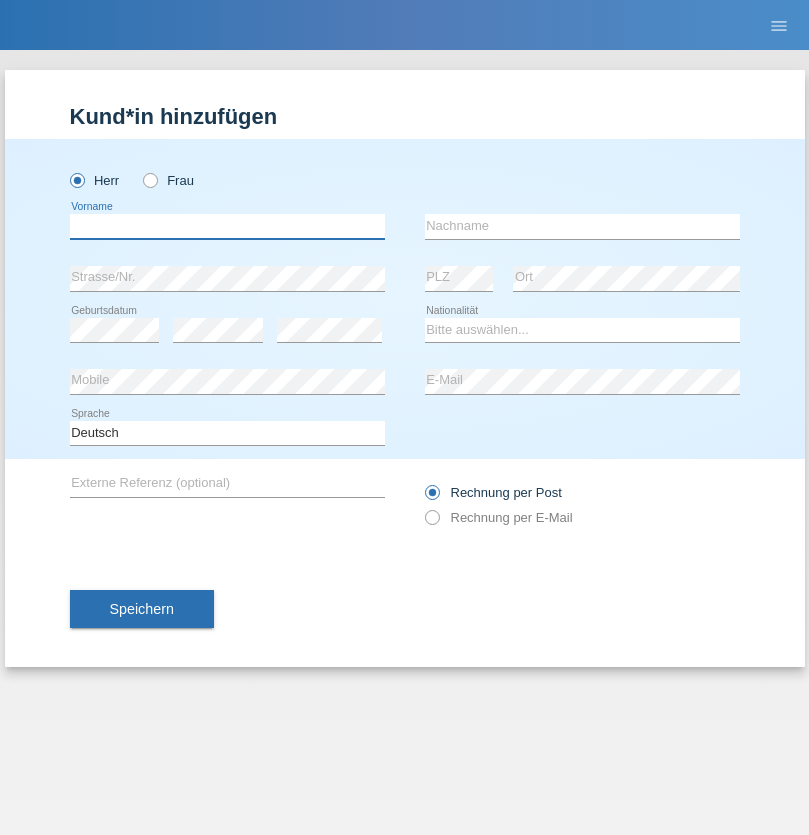 click at bounding box center (227, 226) 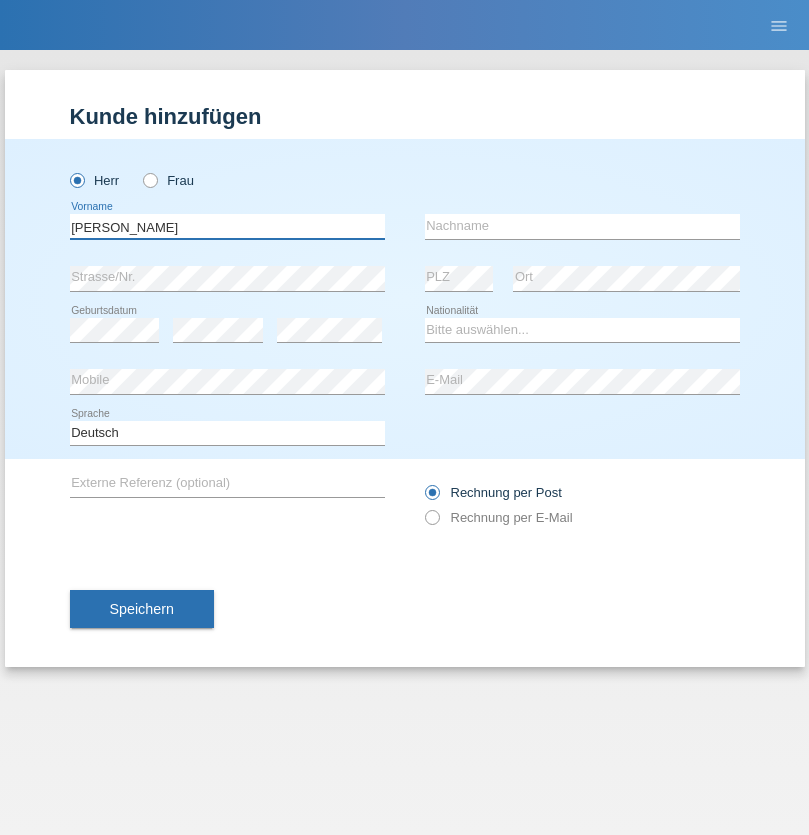 type on "Jamie" 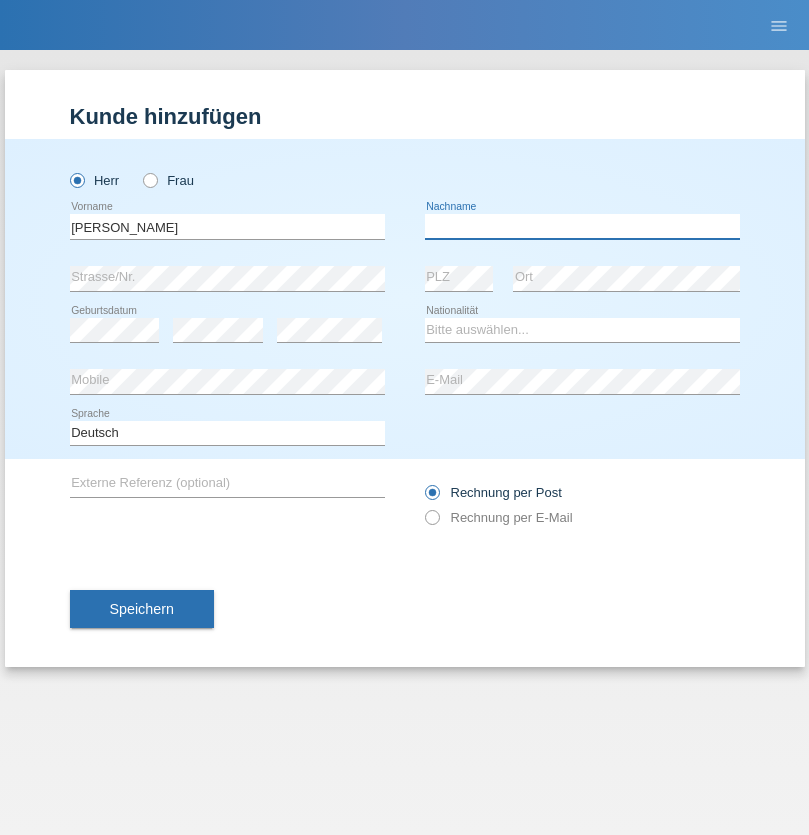 click at bounding box center [582, 226] 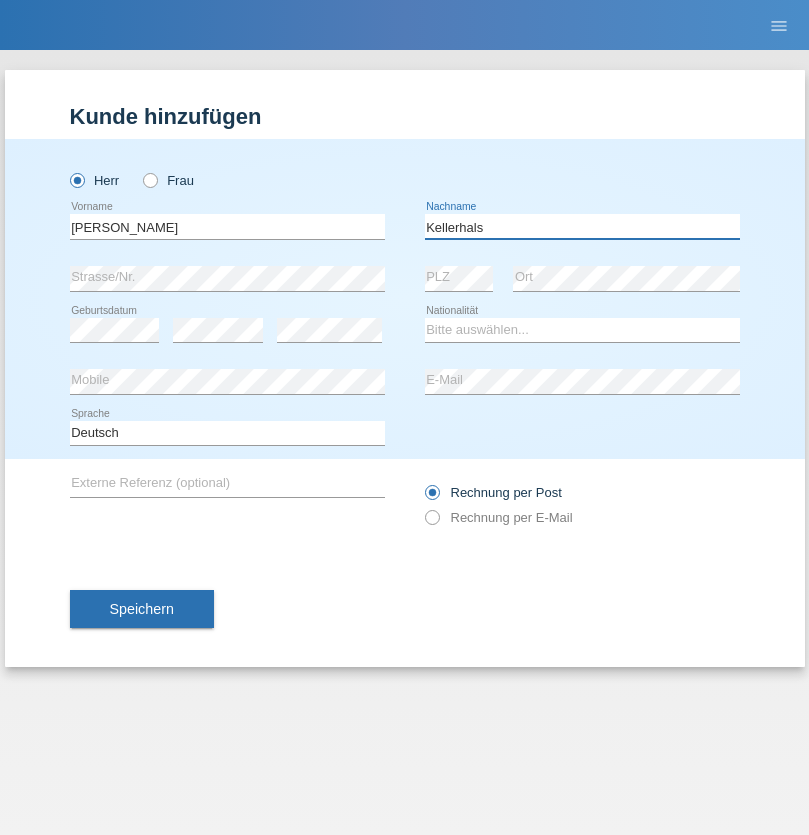 type on "Kellerhals" 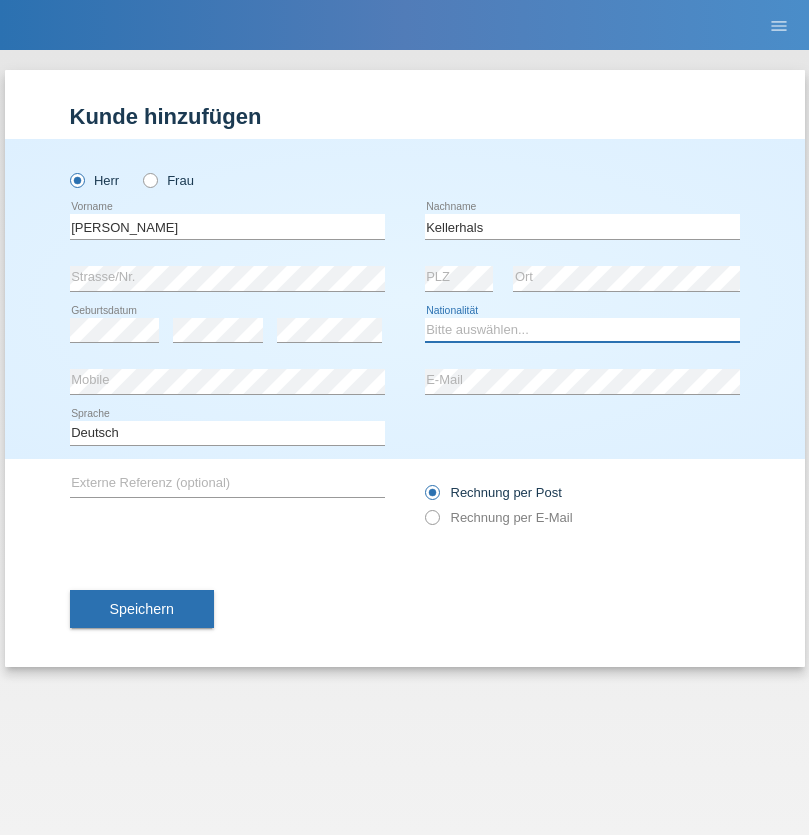 select on "CH" 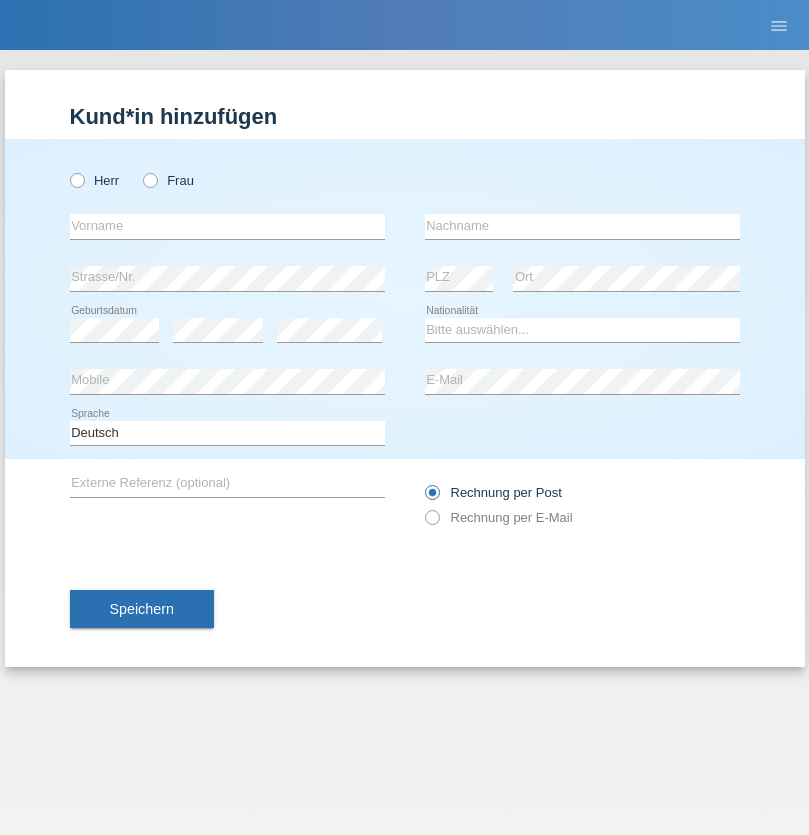 scroll, scrollTop: 0, scrollLeft: 0, axis: both 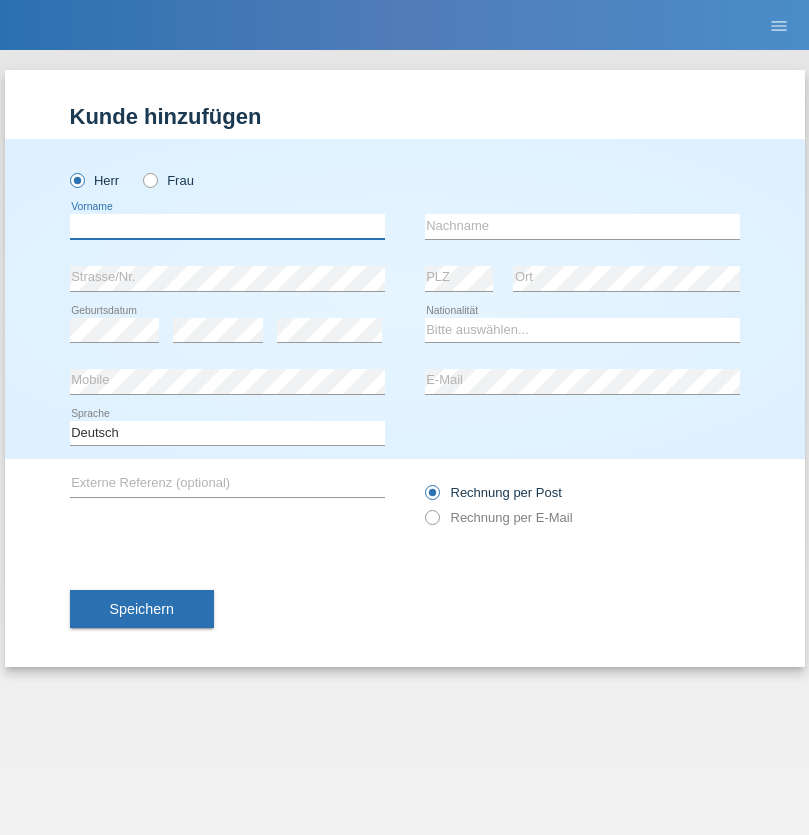 click at bounding box center (227, 226) 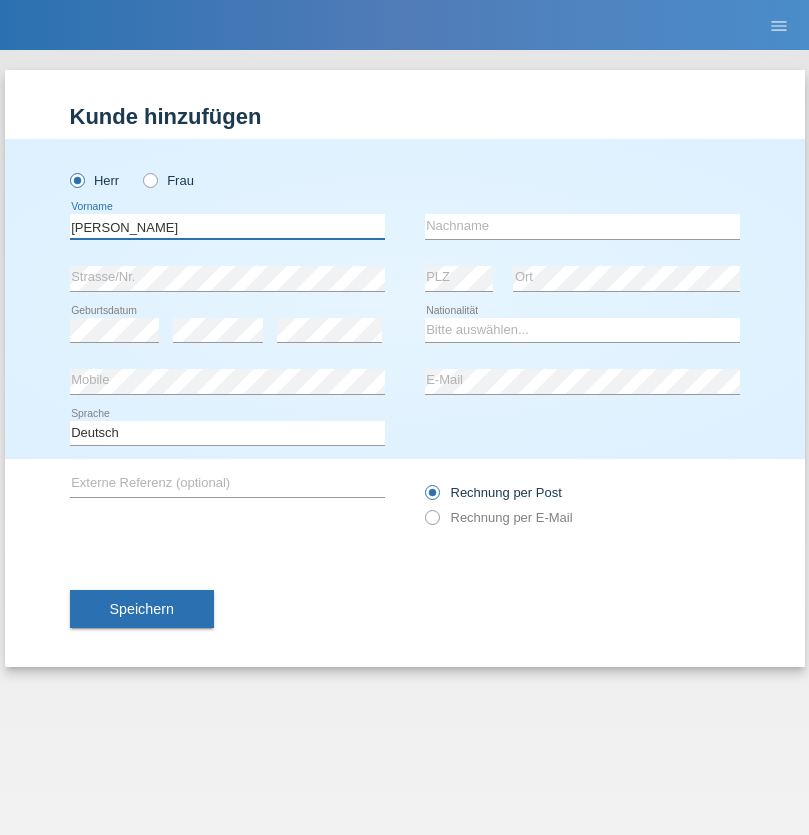 type on "[PERSON_NAME]" 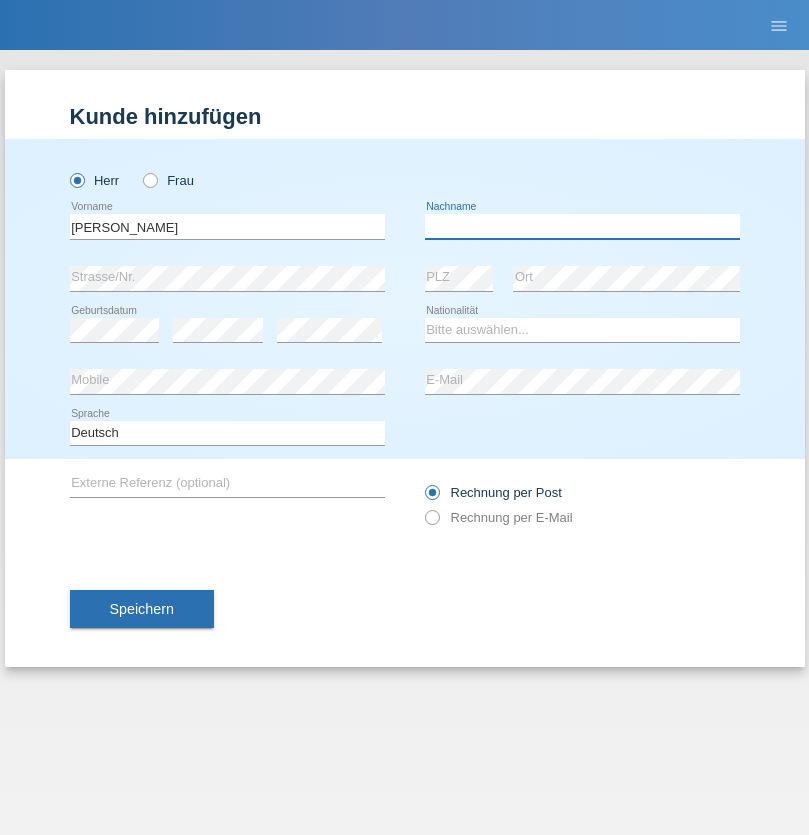 click at bounding box center (582, 226) 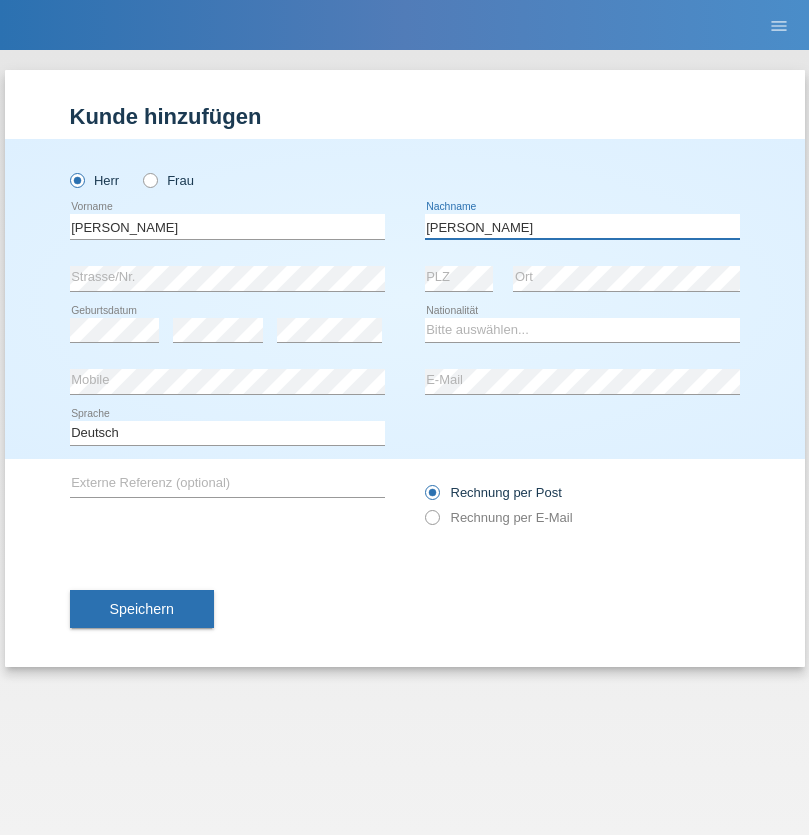 type on "[PERSON_NAME]" 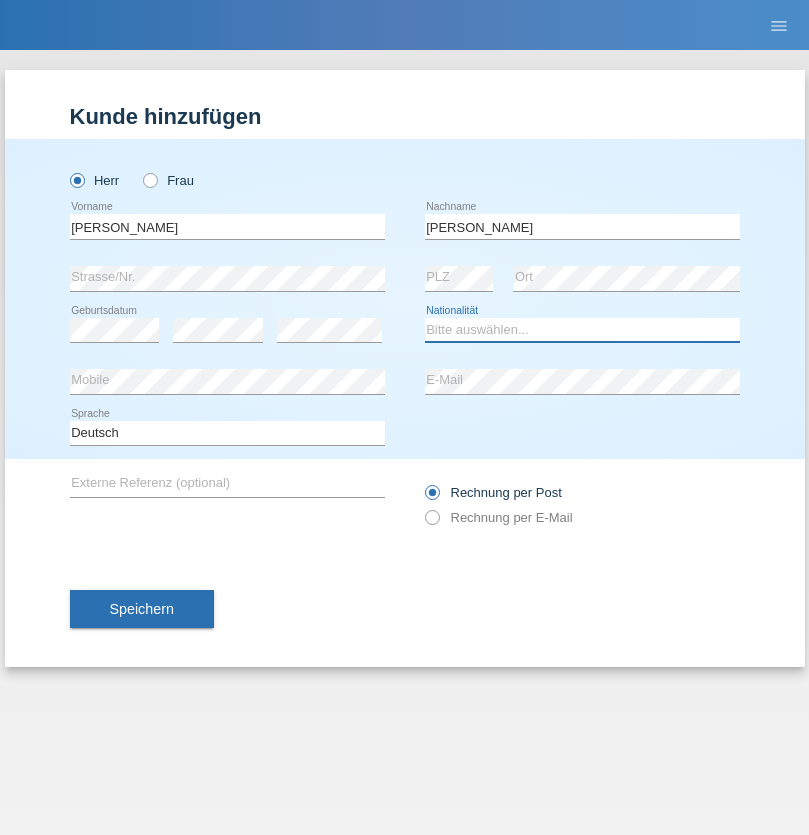 select on "CH" 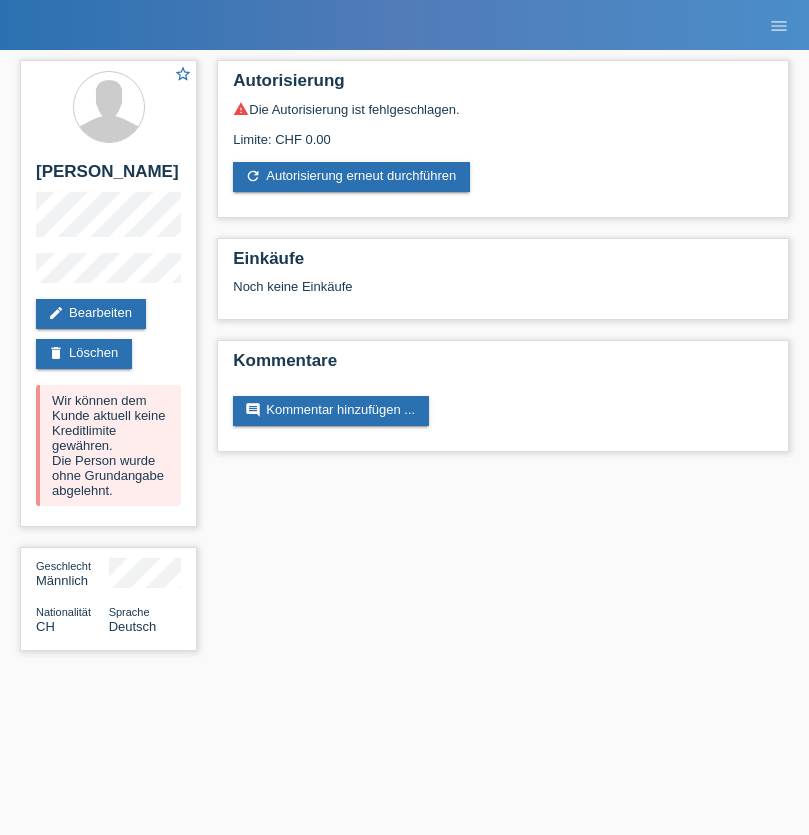 scroll, scrollTop: 0, scrollLeft: 0, axis: both 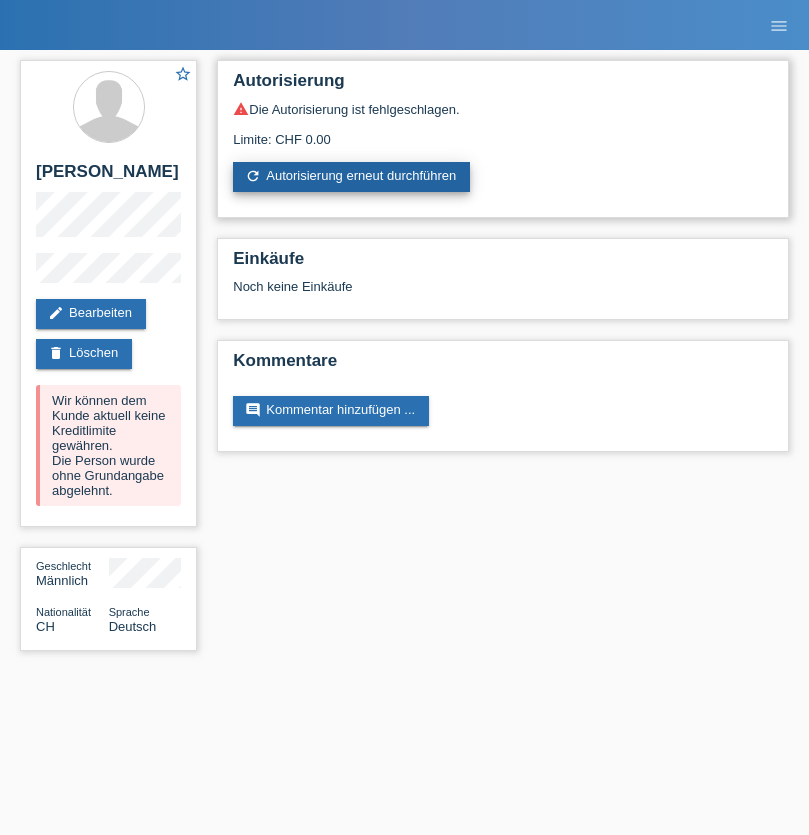 click on "refresh  Autorisierung erneut durchführen" at bounding box center (351, 177) 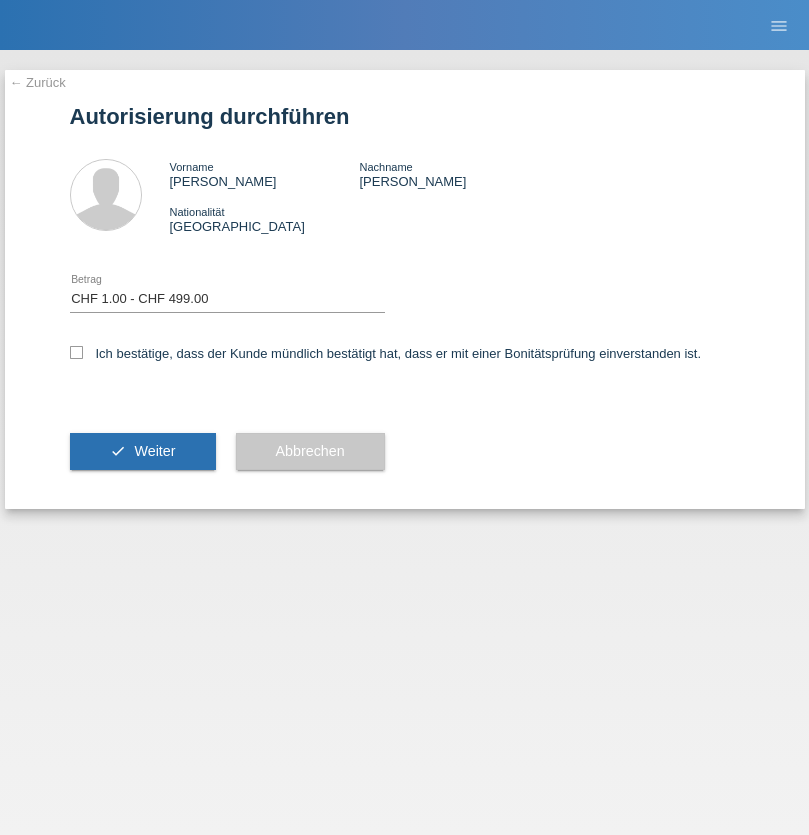select on "1" 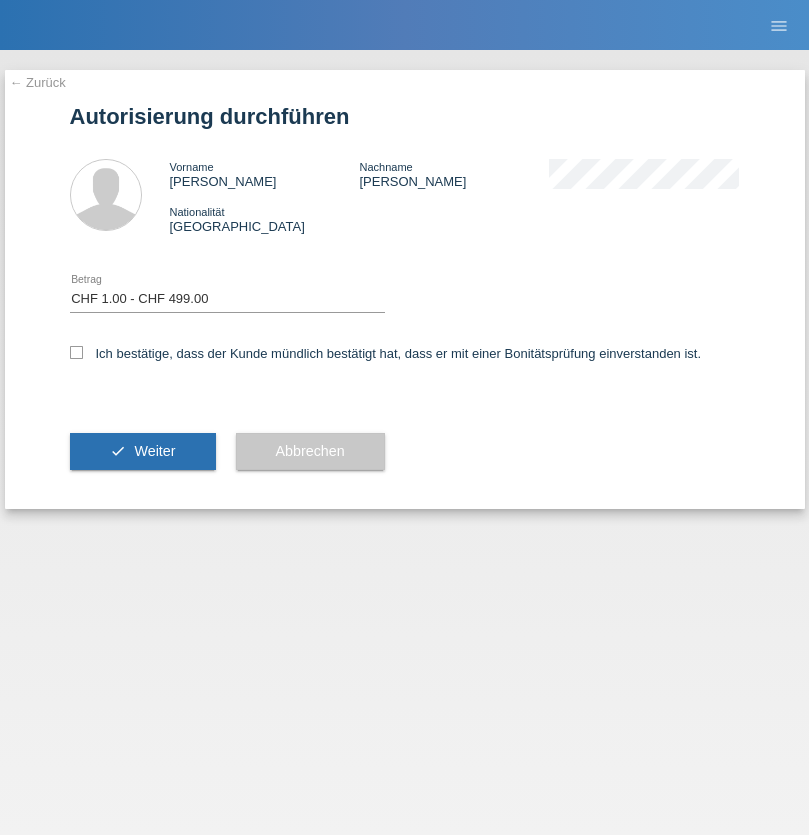 checkbox on "true" 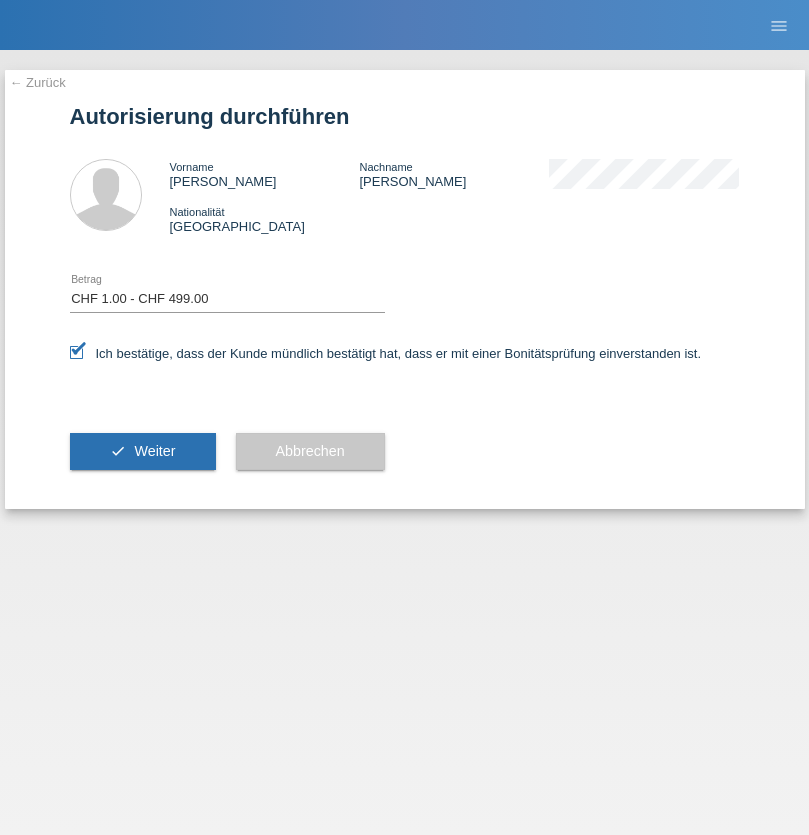 scroll, scrollTop: 0, scrollLeft: 0, axis: both 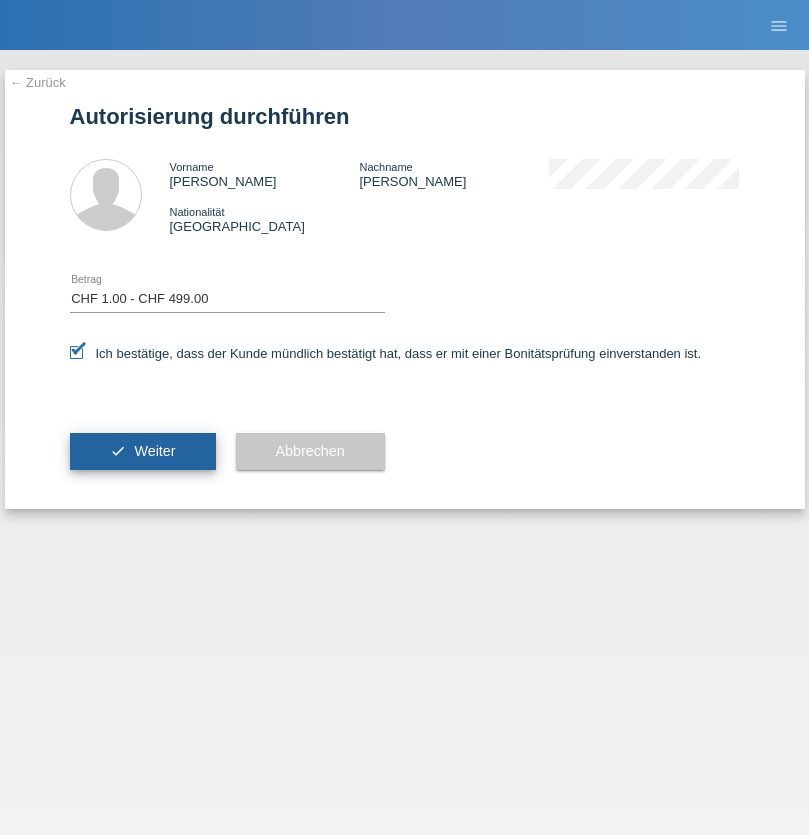 click on "Weiter" at bounding box center (154, 451) 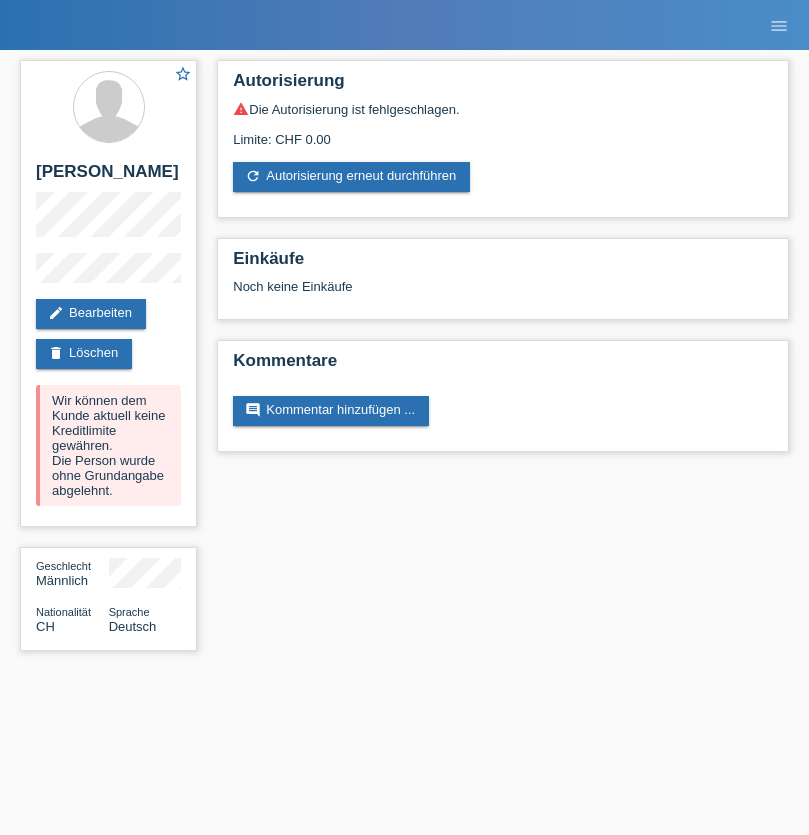 scroll, scrollTop: 0, scrollLeft: 0, axis: both 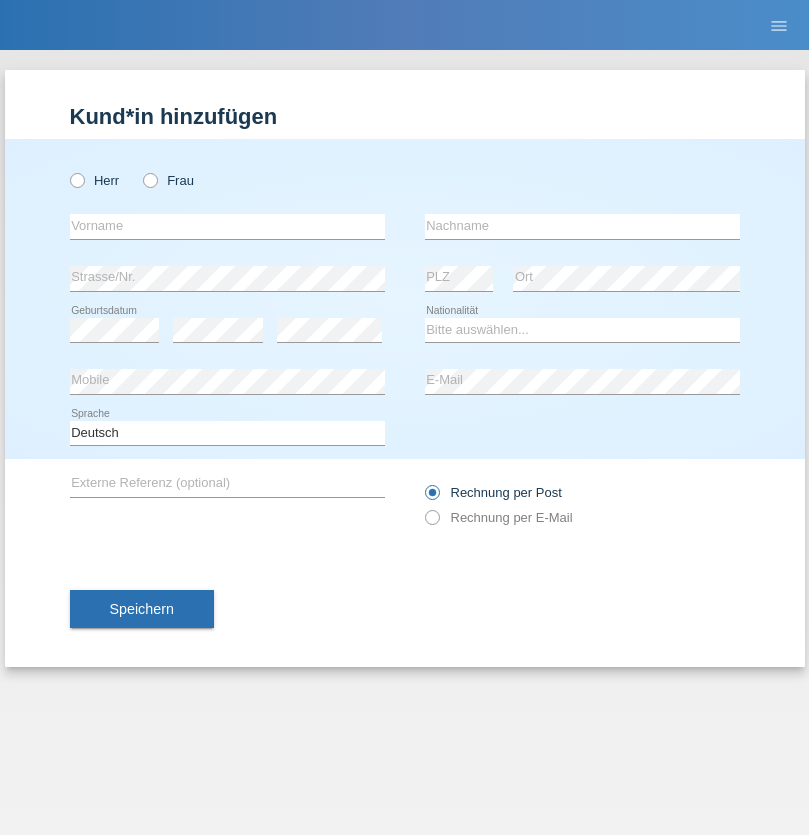 radio on "true" 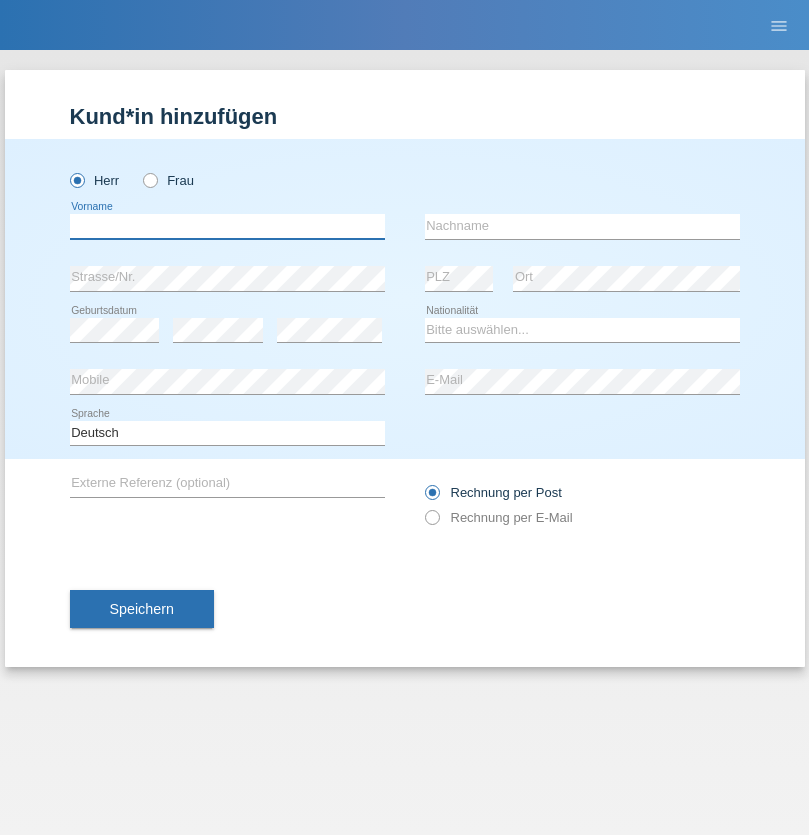 click at bounding box center (227, 226) 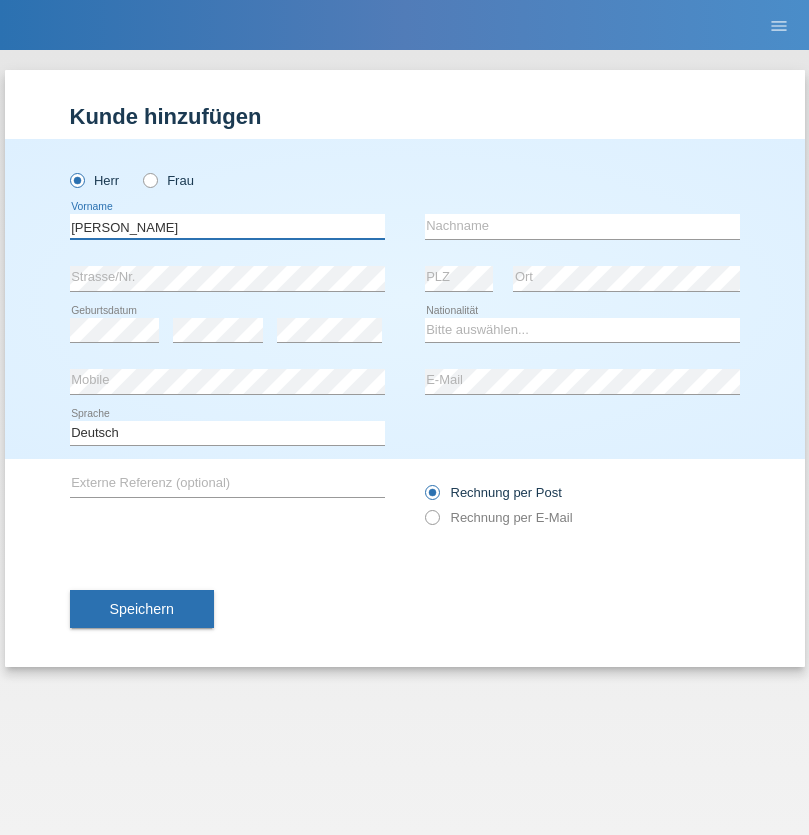 type on "miguel" 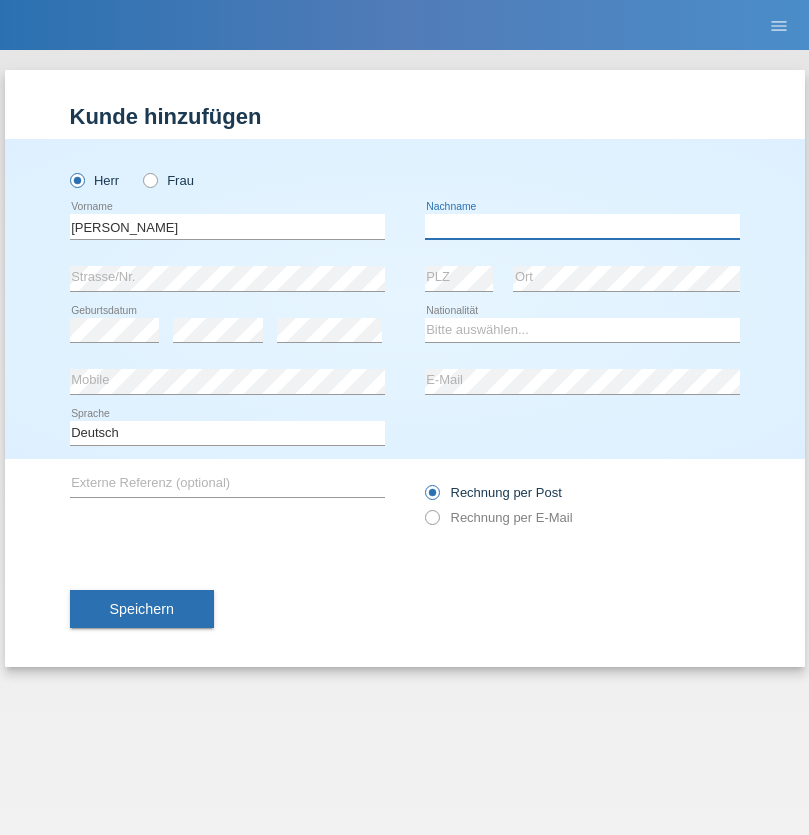 click at bounding box center (582, 226) 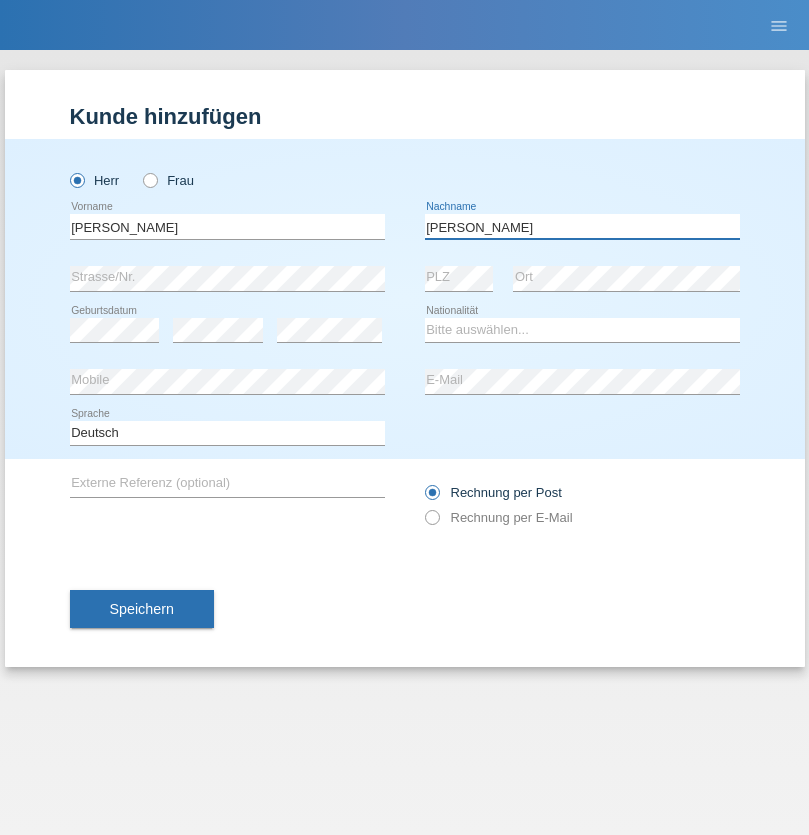 type on "Casimiro" 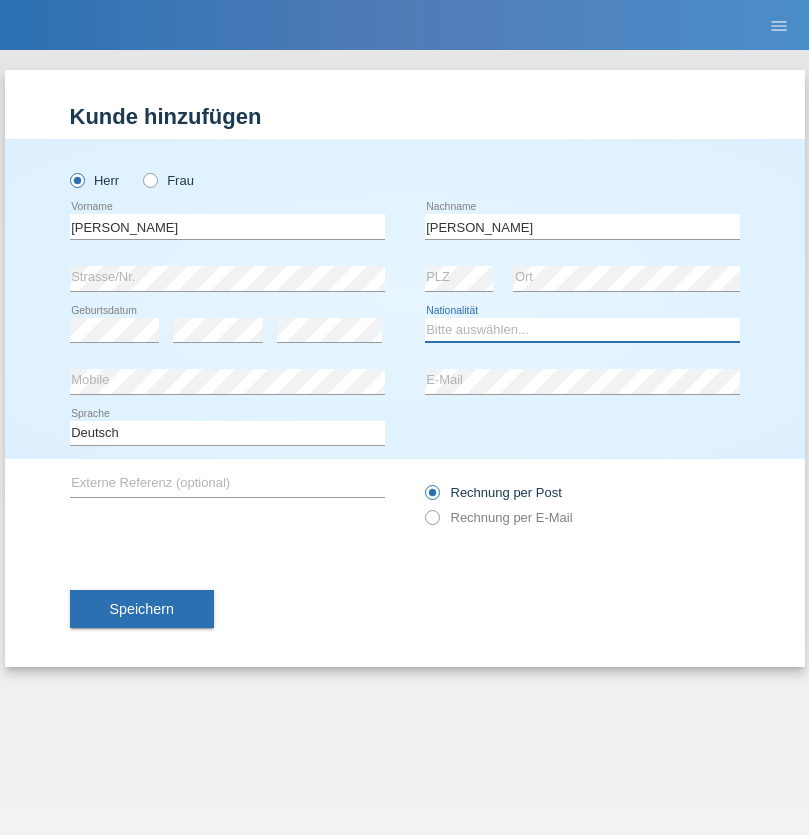 select on "CH" 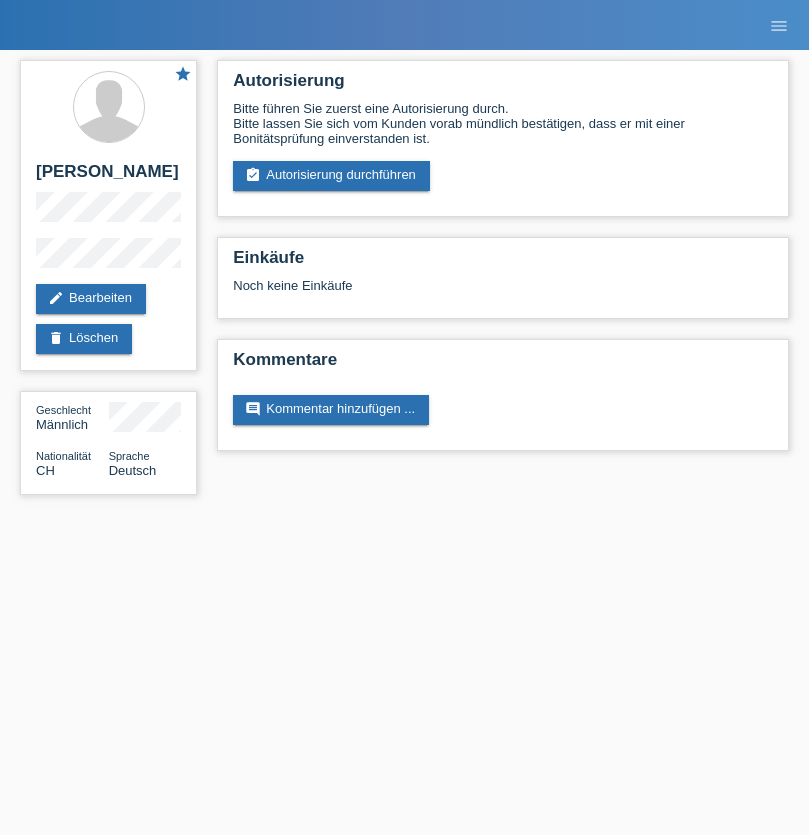 scroll, scrollTop: 0, scrollLeft: 0, axis: both 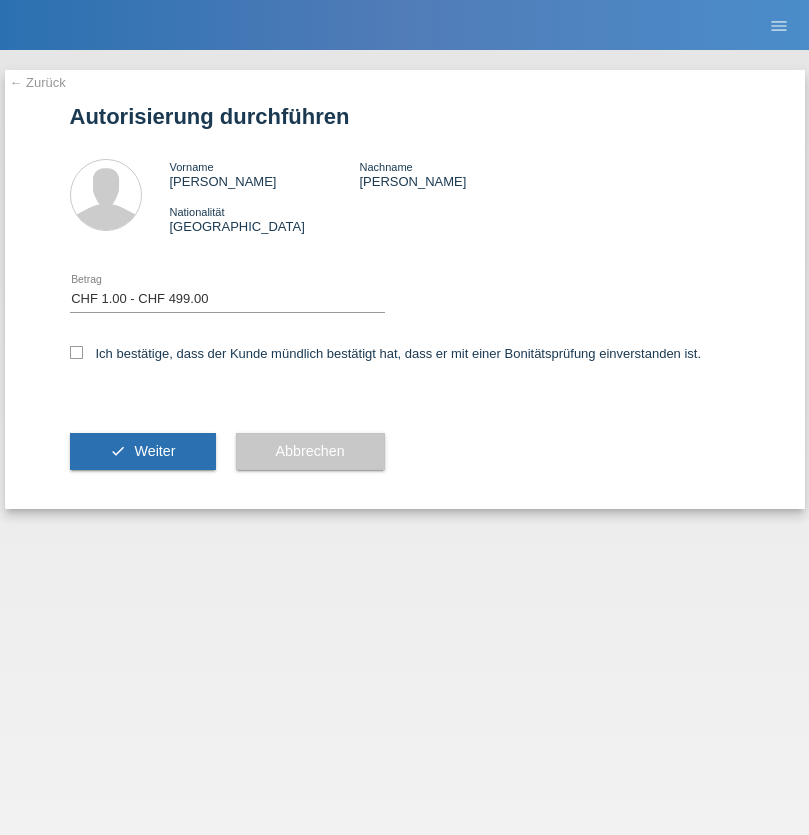 select on "1" 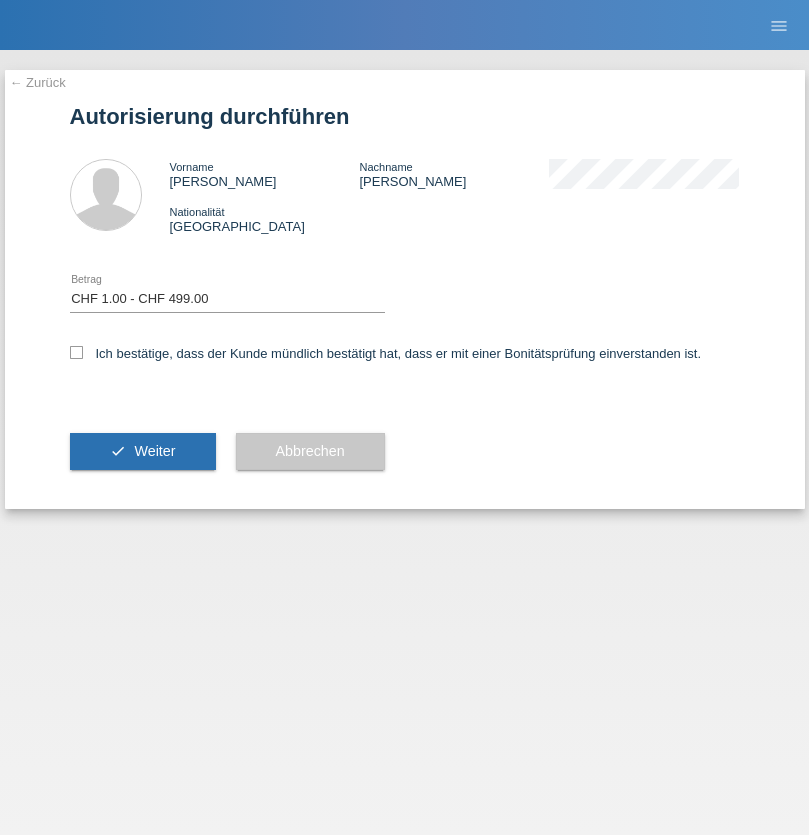 checkbox on "true" 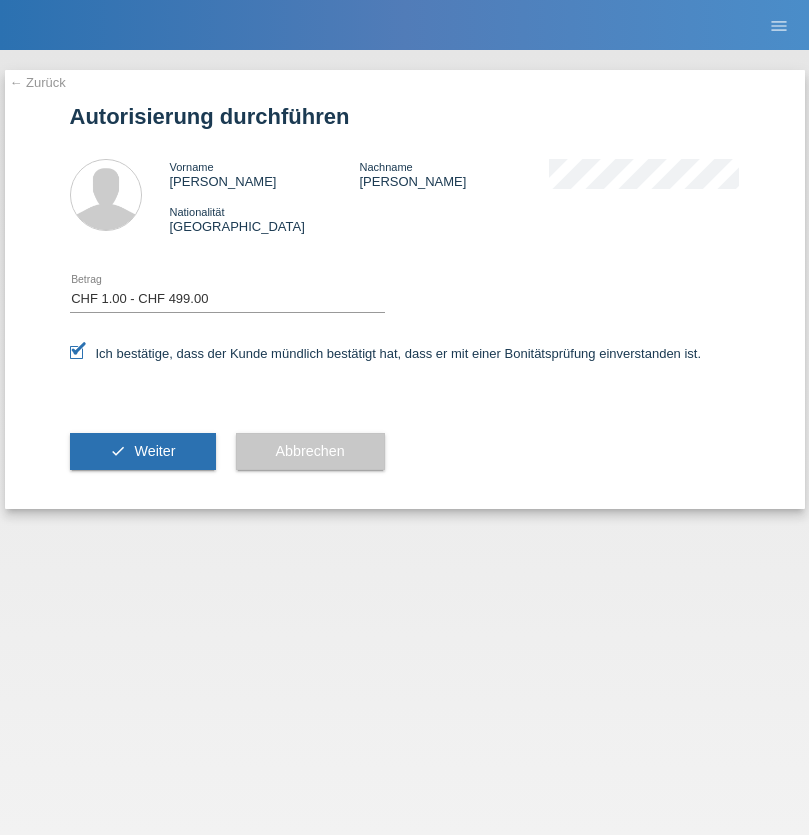 scroll, scrollTop: 0, scrollLeft: 0, axis: both 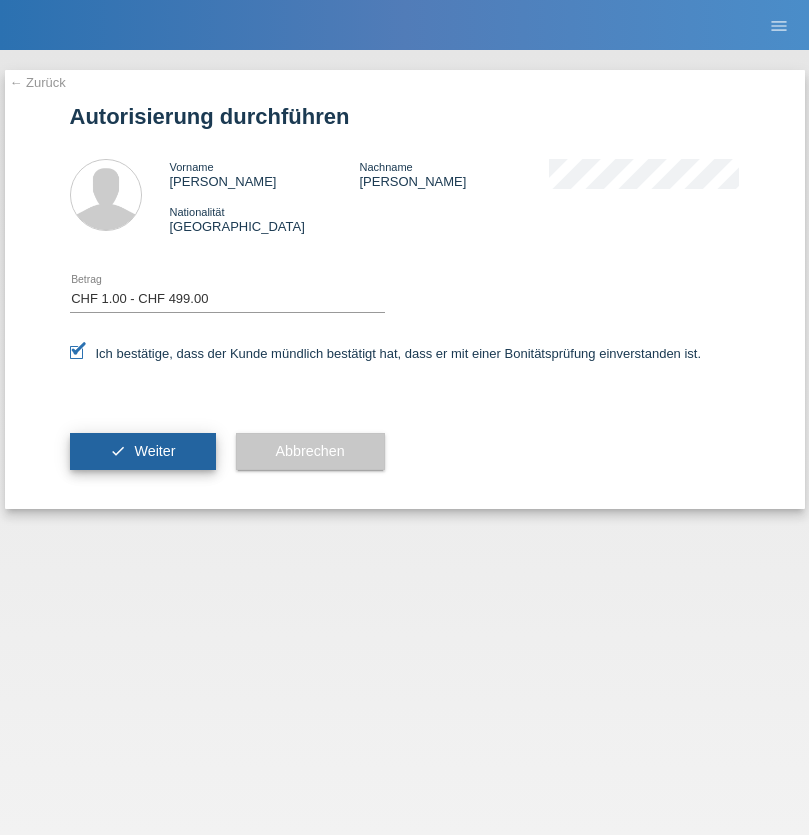 click on "Weiter" at bounding box center (154, 451) 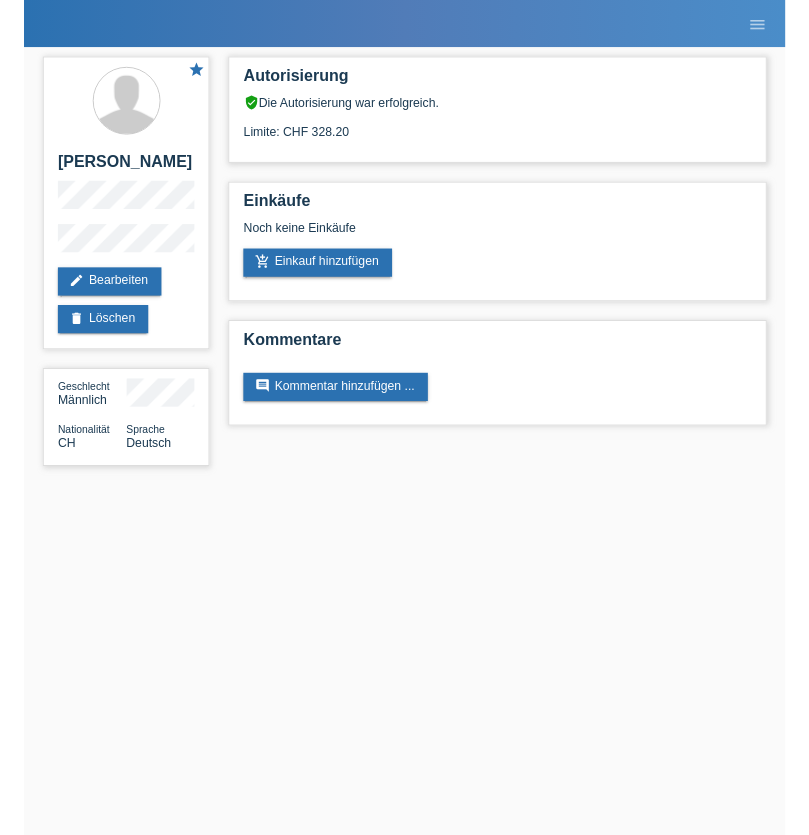 scroll, scrollTop: 0, scrollLeft: 0, axis: both 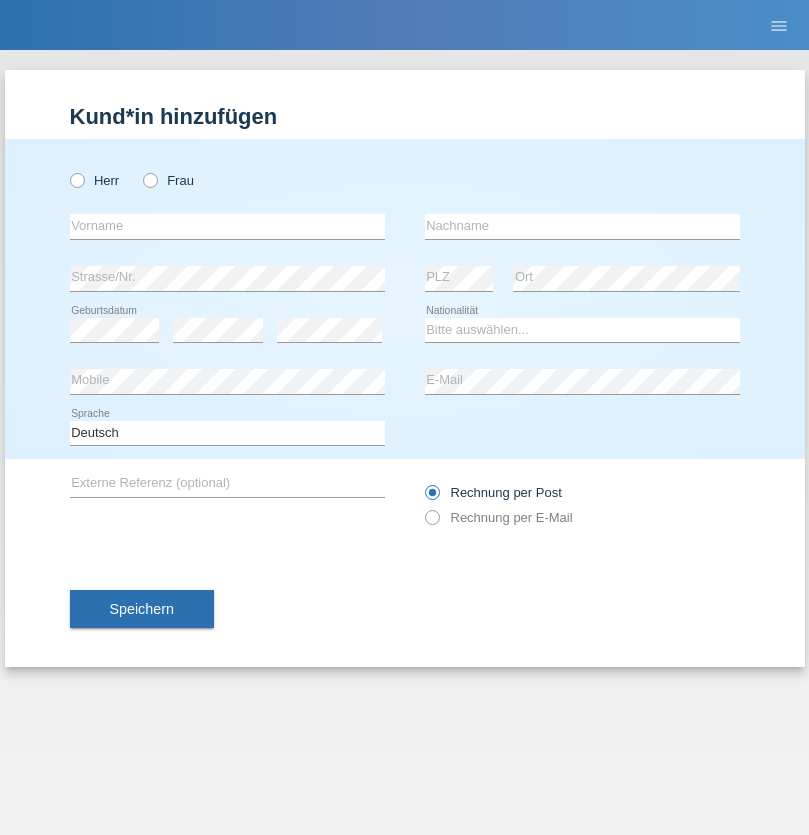 radio on "true" 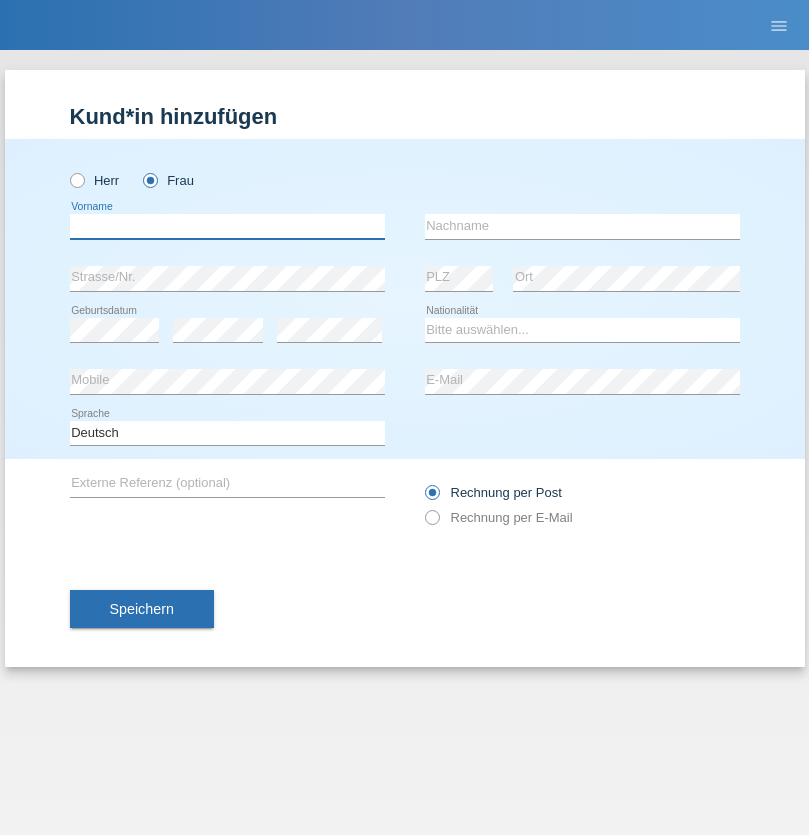 click at bounding box center (227, 226) 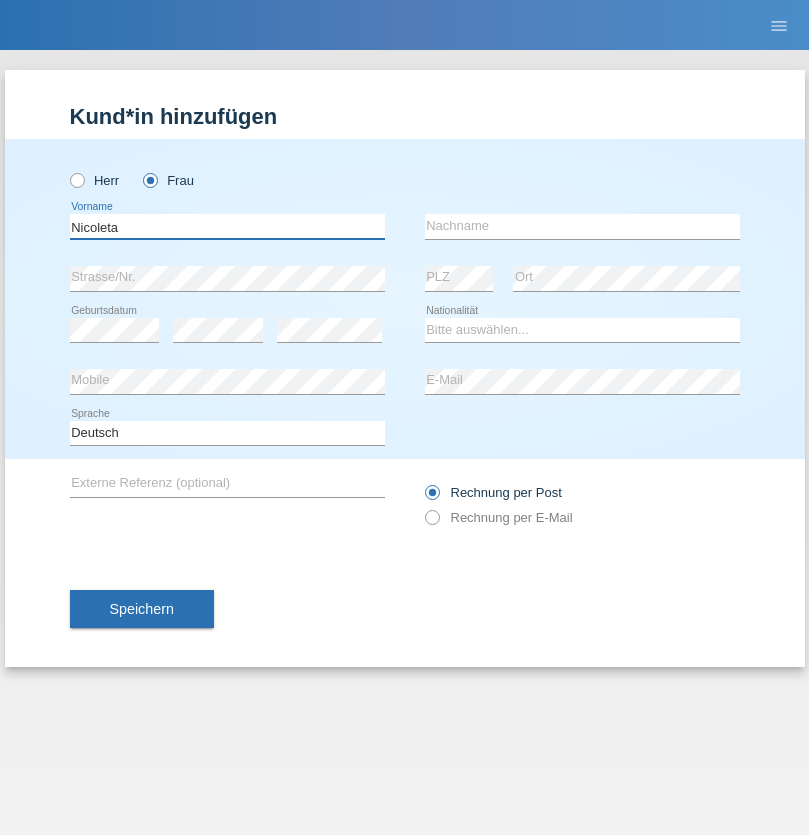type on "Nicoleta" 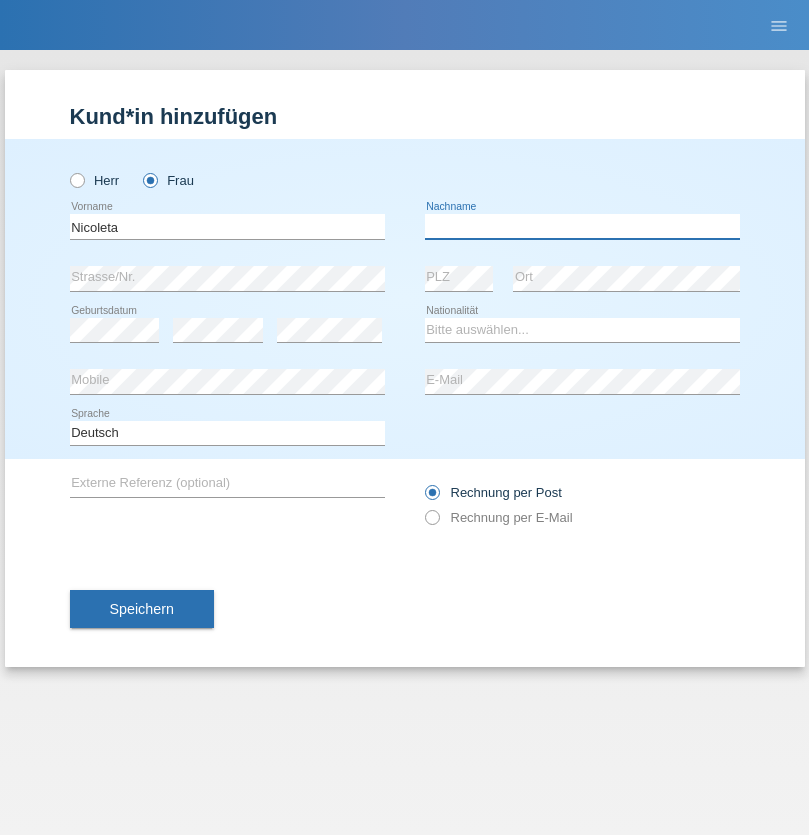 click at bounding box center [582, 226] 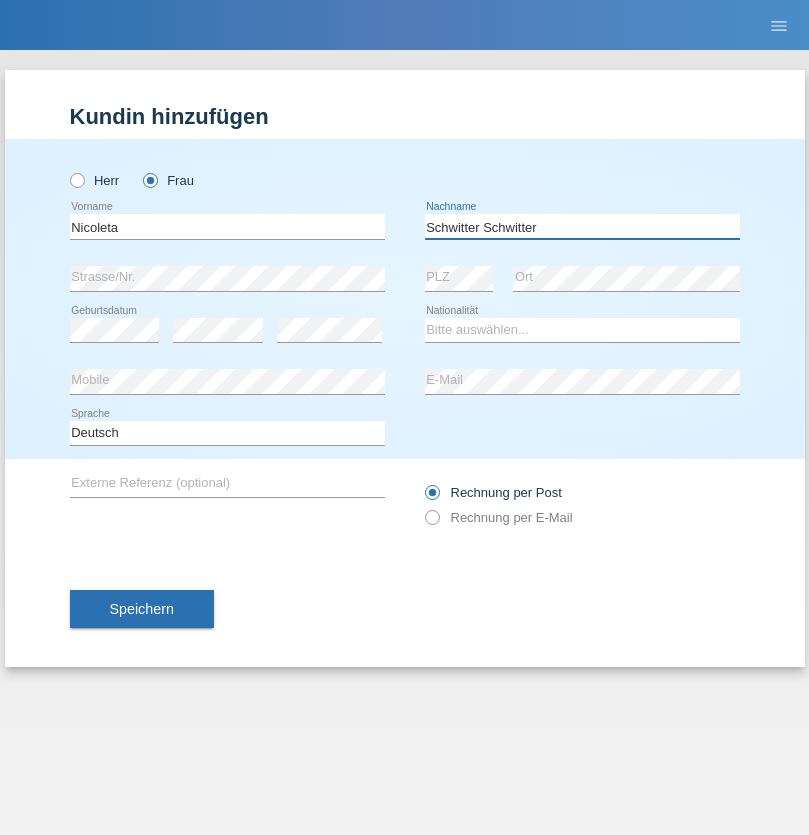 type on "Schwitter Schwitter" 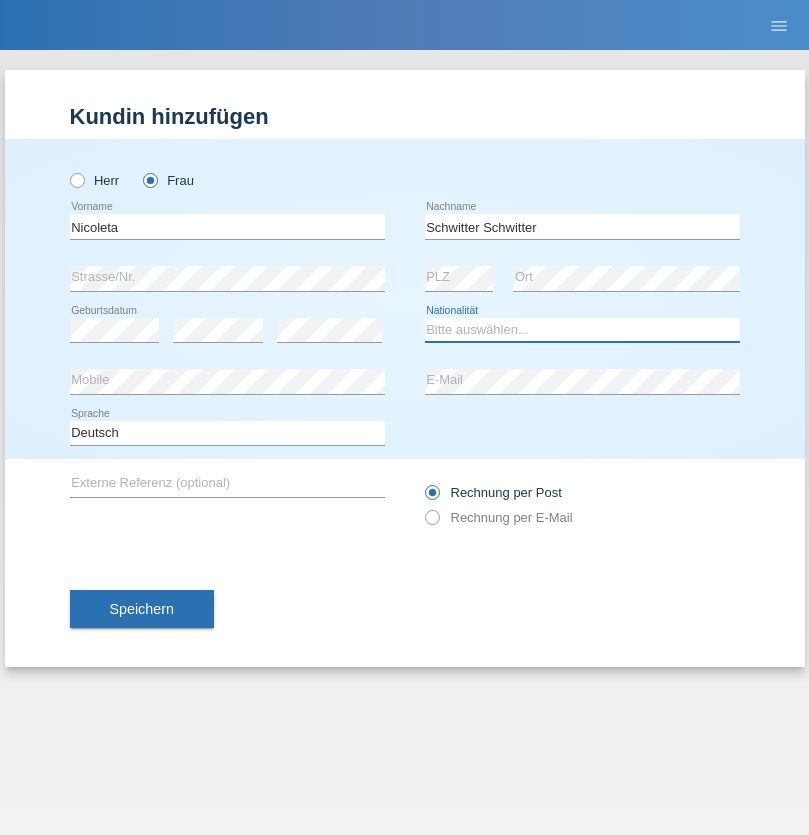 select on "OM" 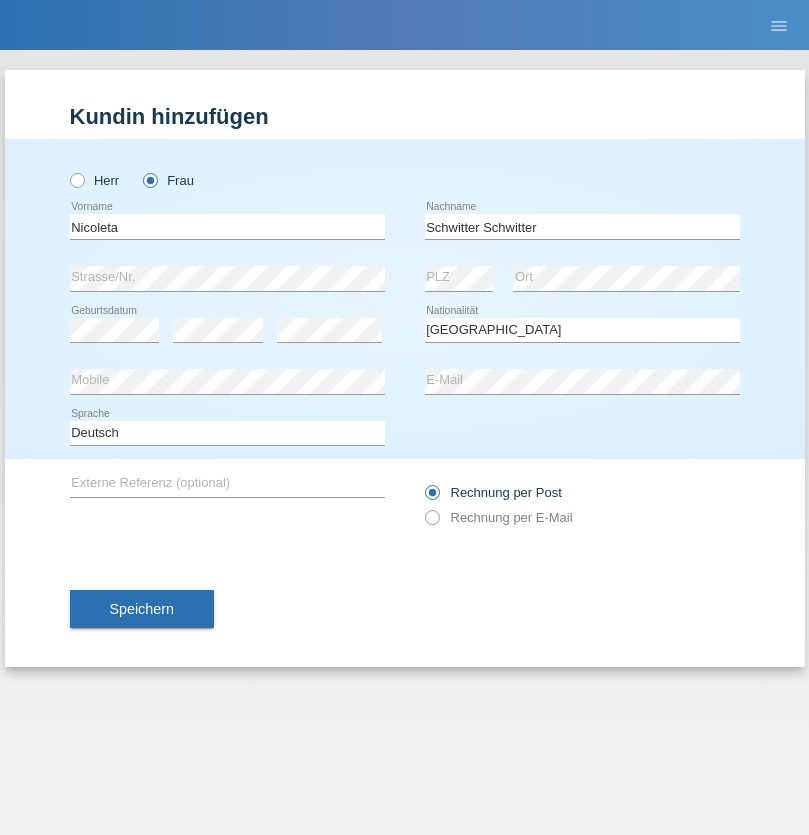 select on "C" 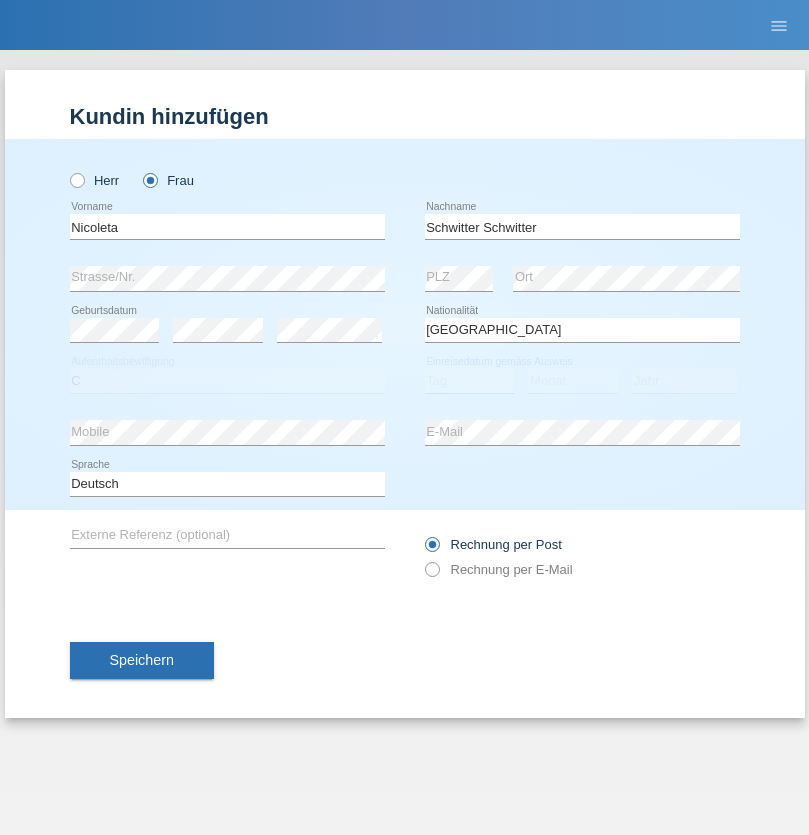 select on "16" 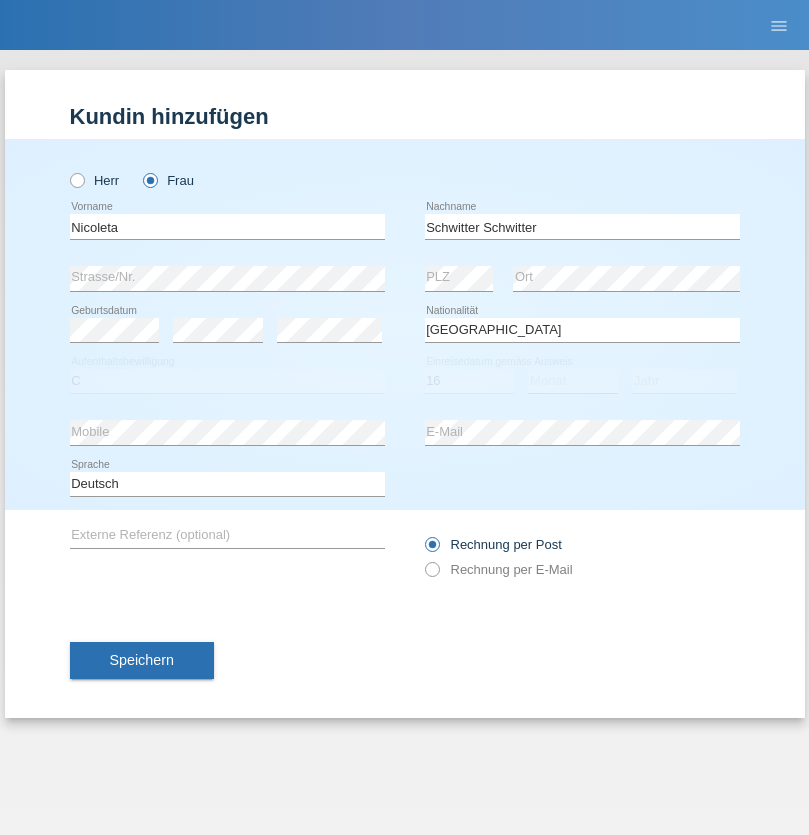 select on "07" 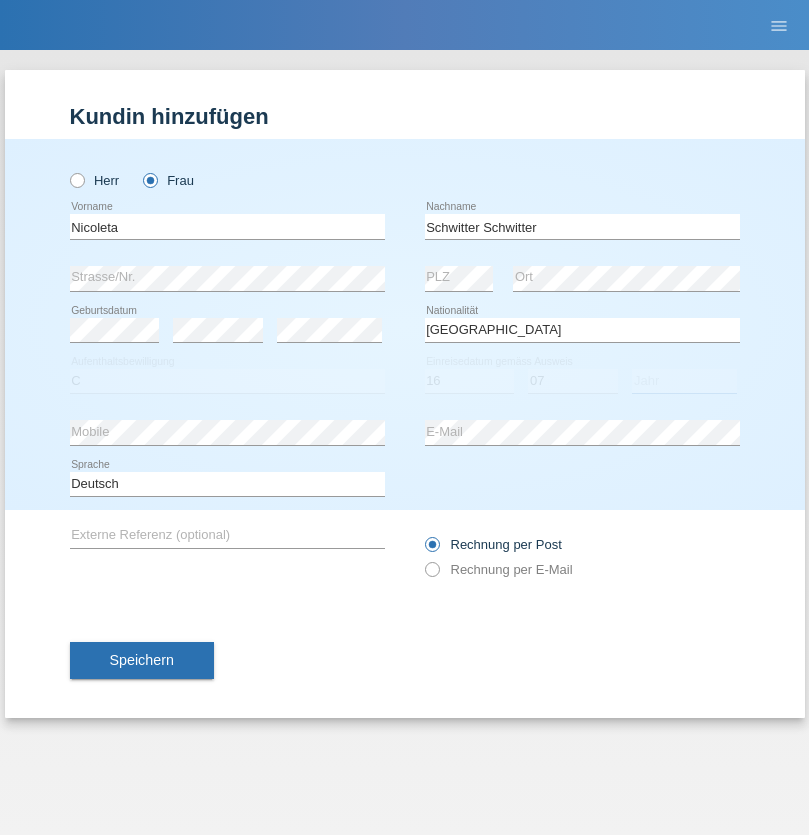 select on "2021" 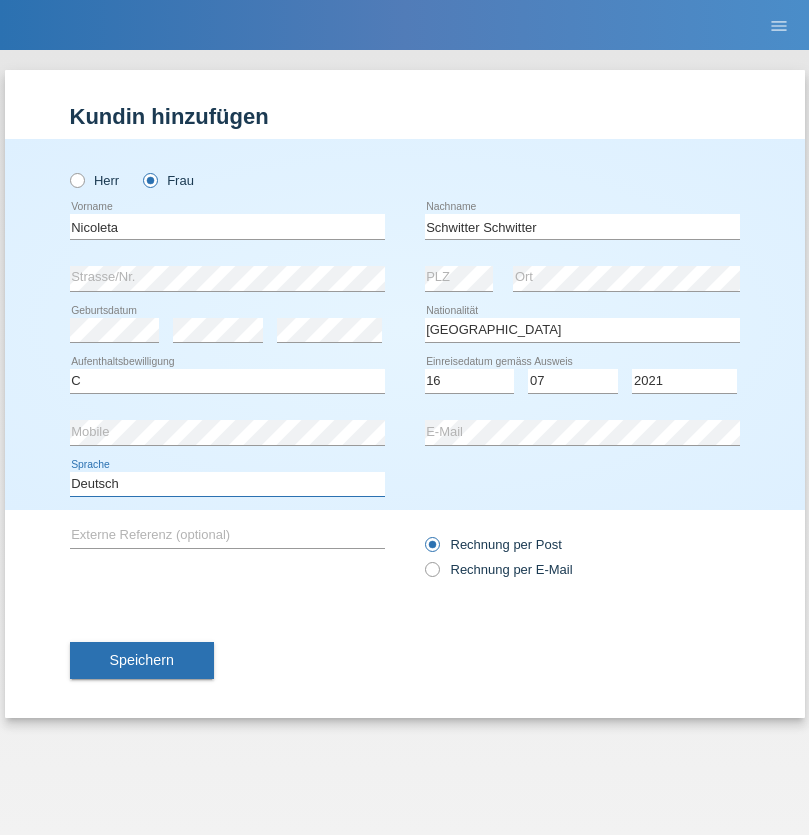 select on "en" 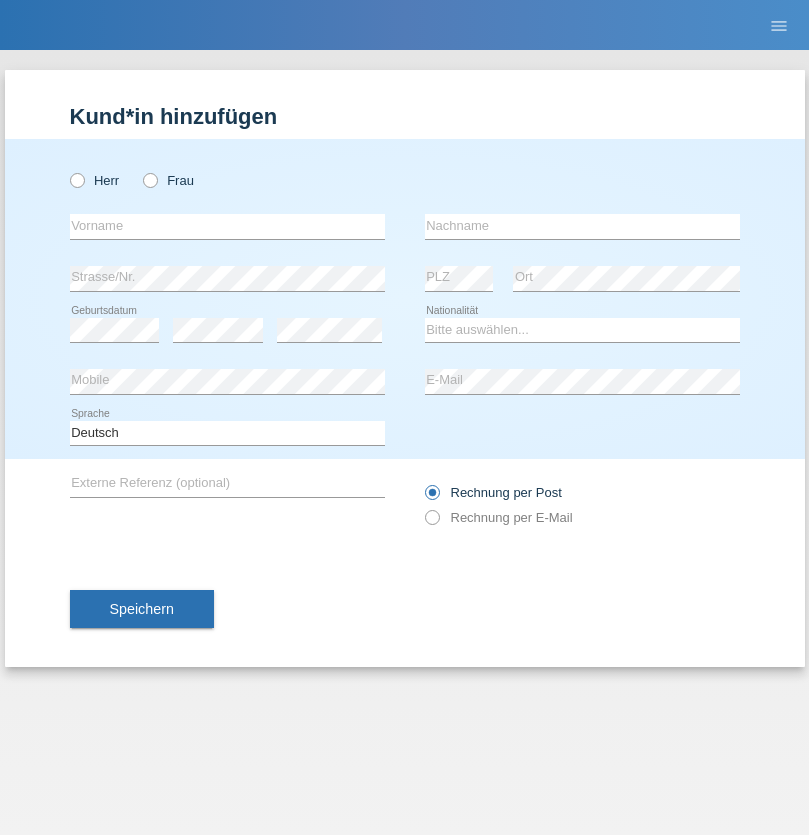 scroll, scrollTop: 0, scrollLeft: 0, axis: both 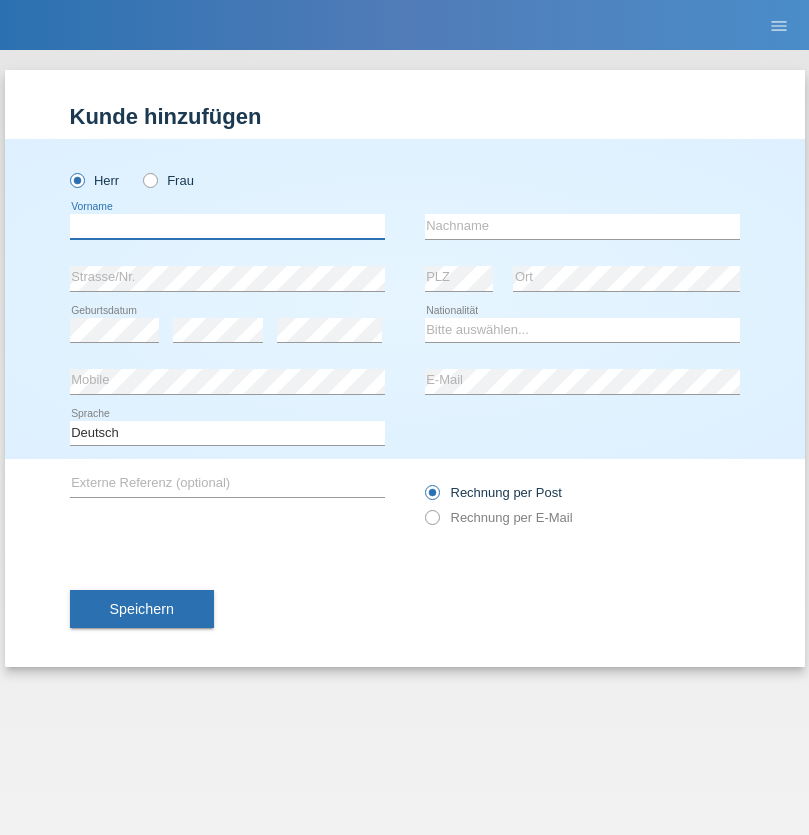 click at bounding box center [227, 226] 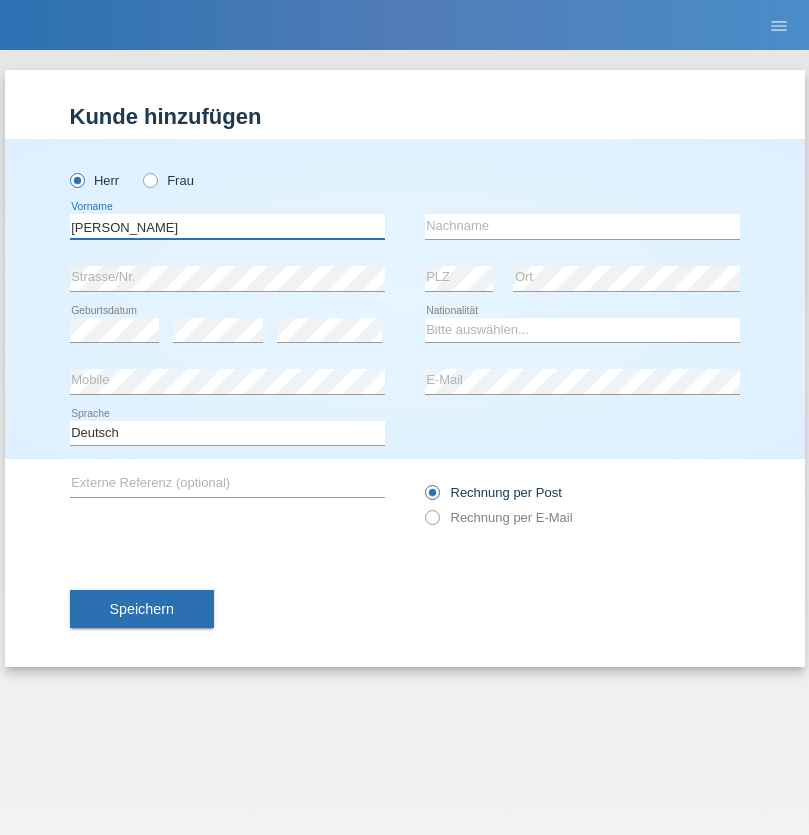 type on "Skay Milo" 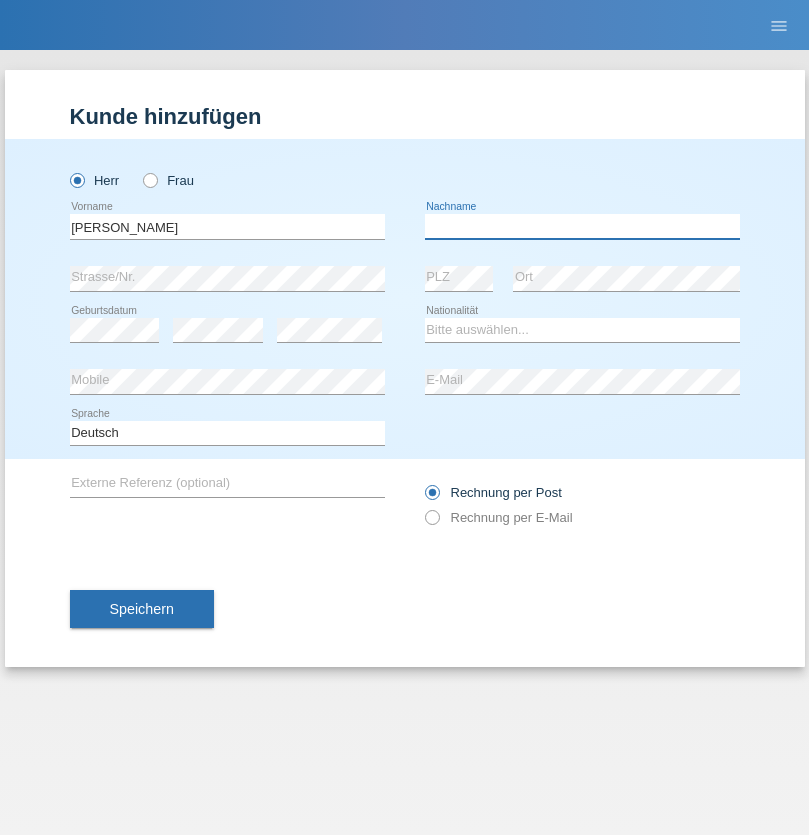 click at bounding box center [582, 226] 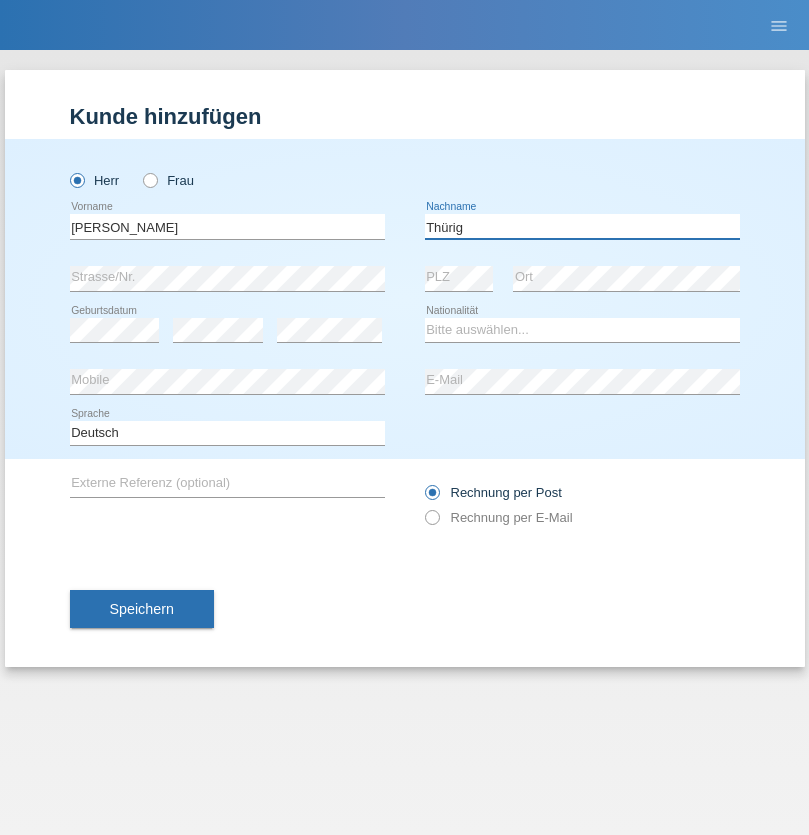 type on "Thürig" 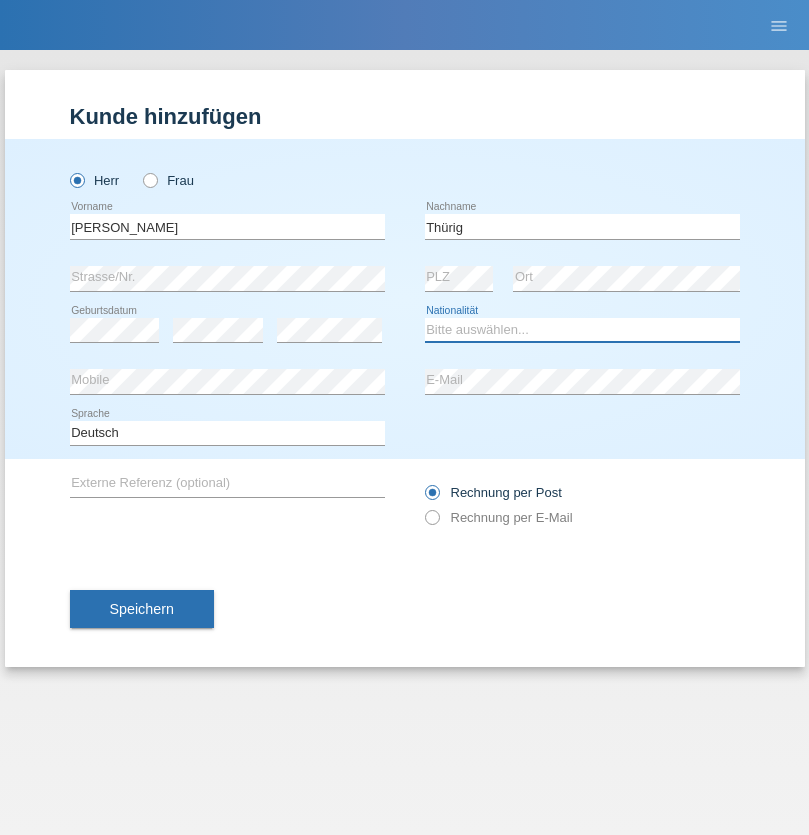 select on "CH" 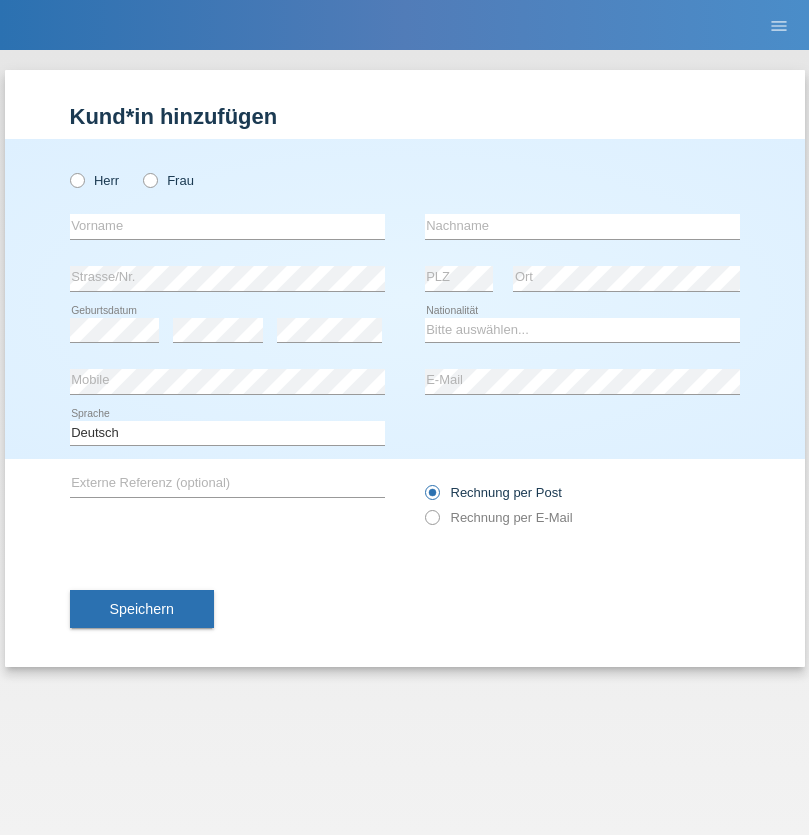 scroll, scrollTop: 0, scrollLeft: 0, axis: both 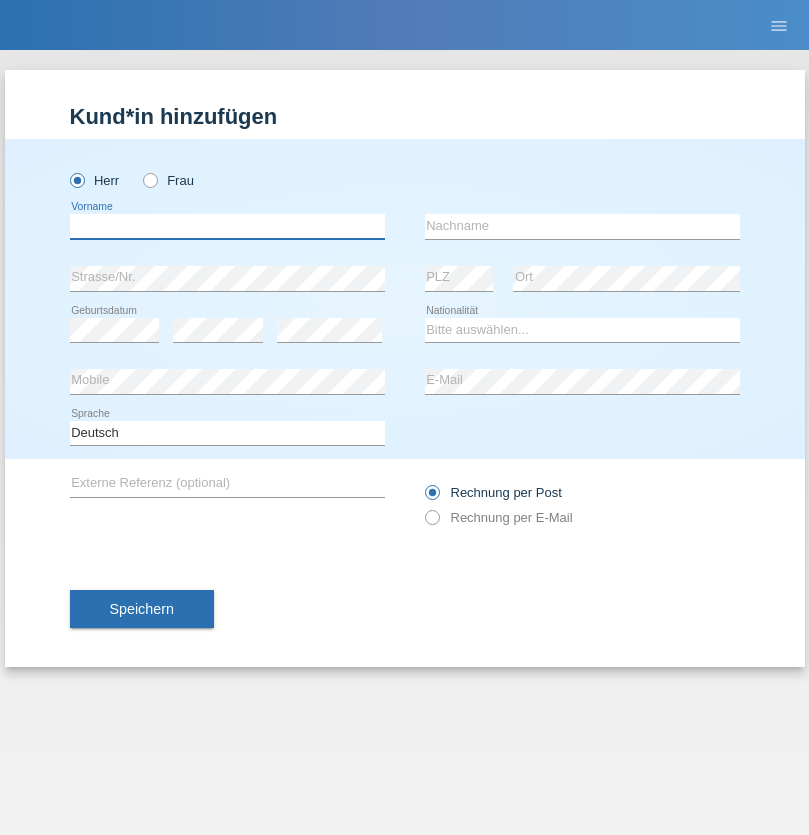 click at bounding box center (227, 226) 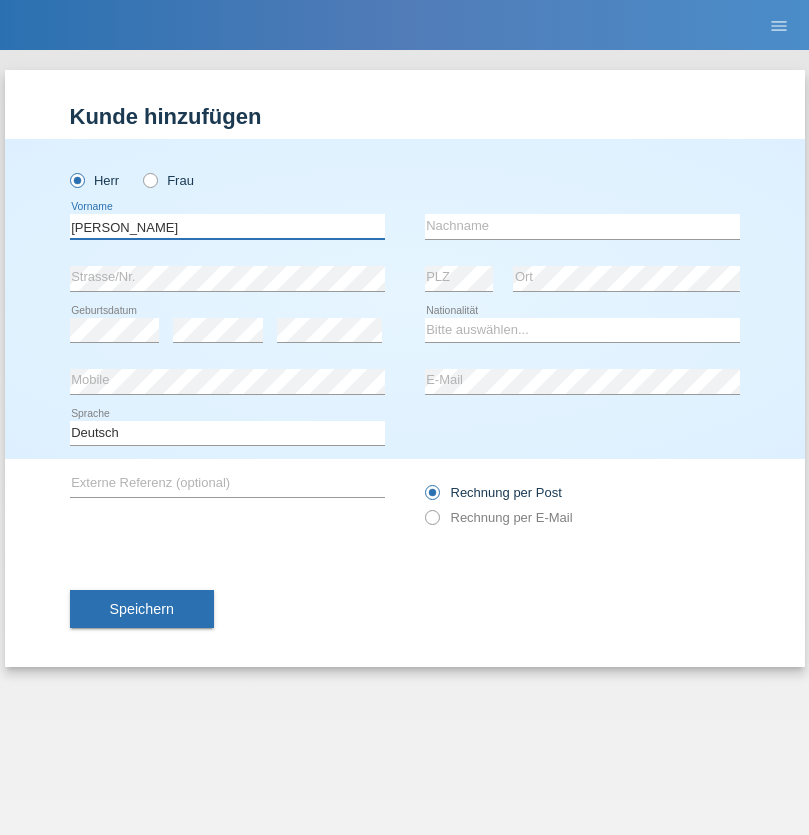type on "Skay Milo" 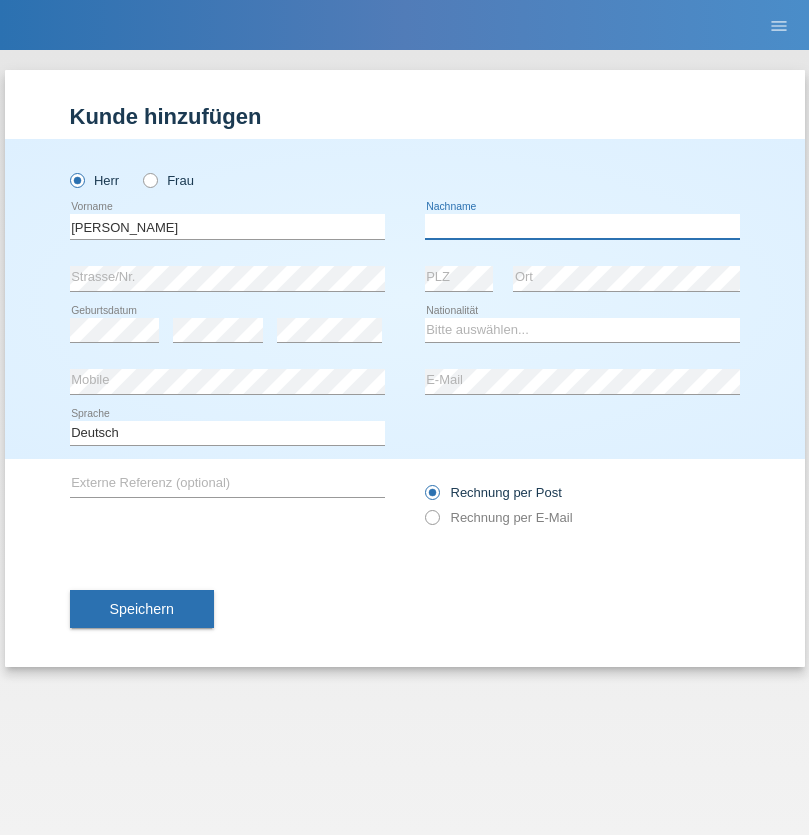 click at bounding box center [582, 226] 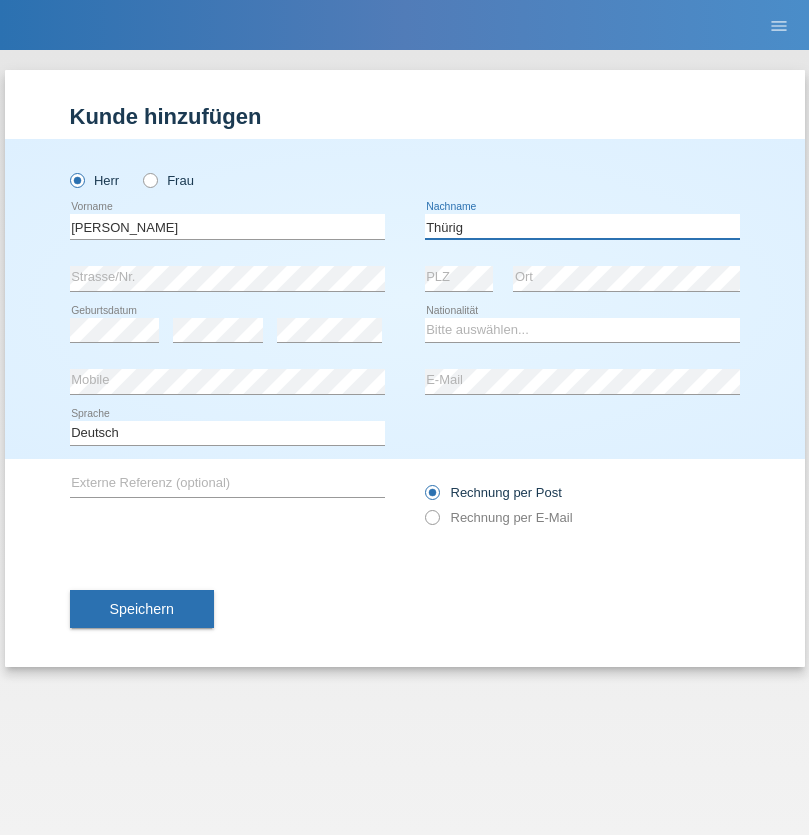 type on "Thürig" 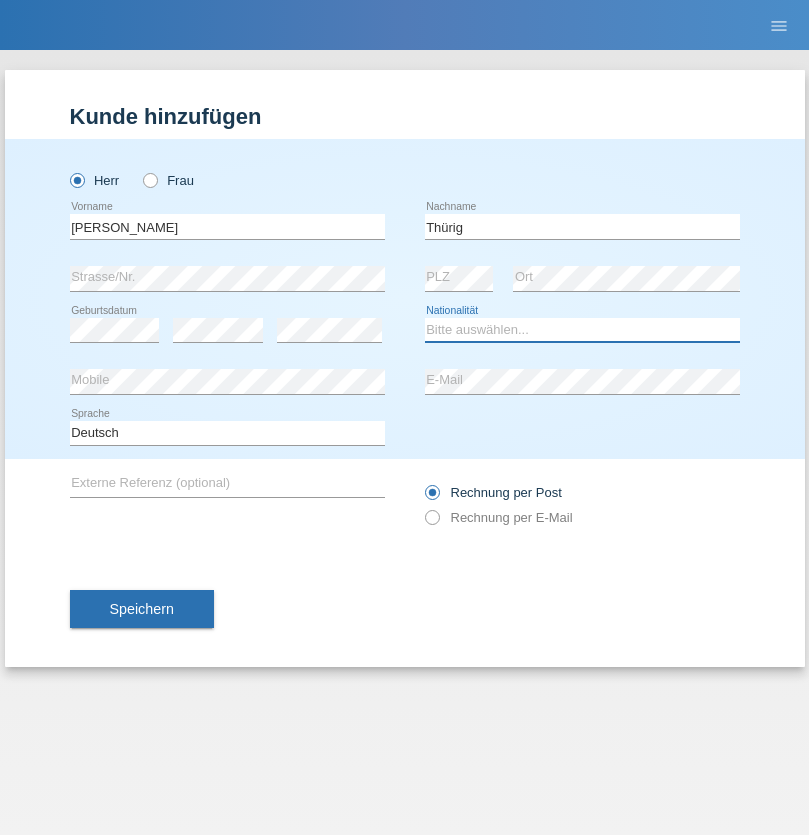 select on "CH" 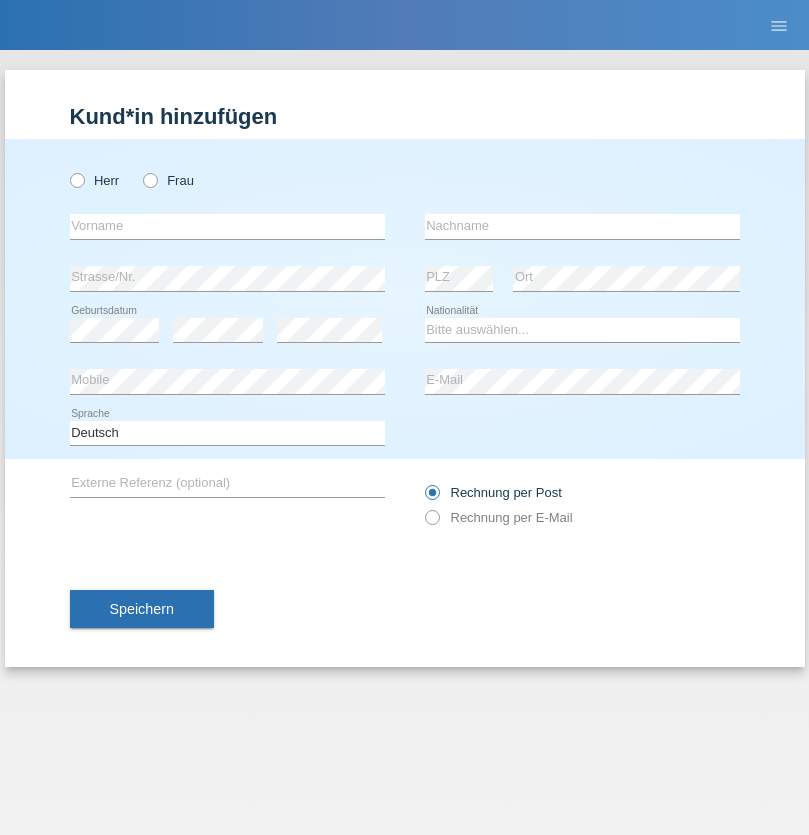scroll, scrollTop: 0, scrollLeft: 0, axis: both 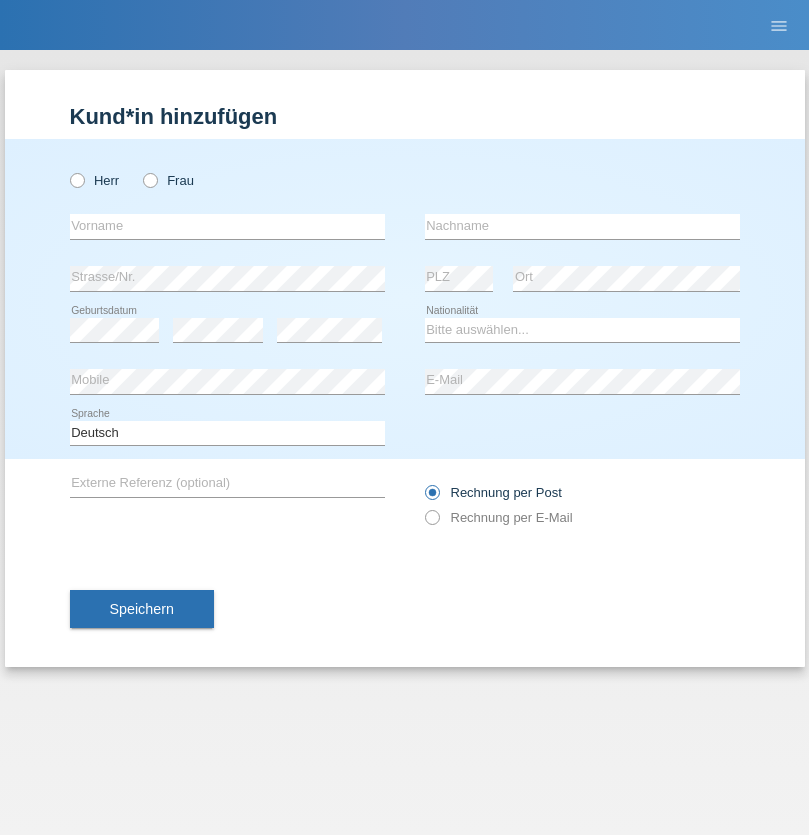 radio on "true" 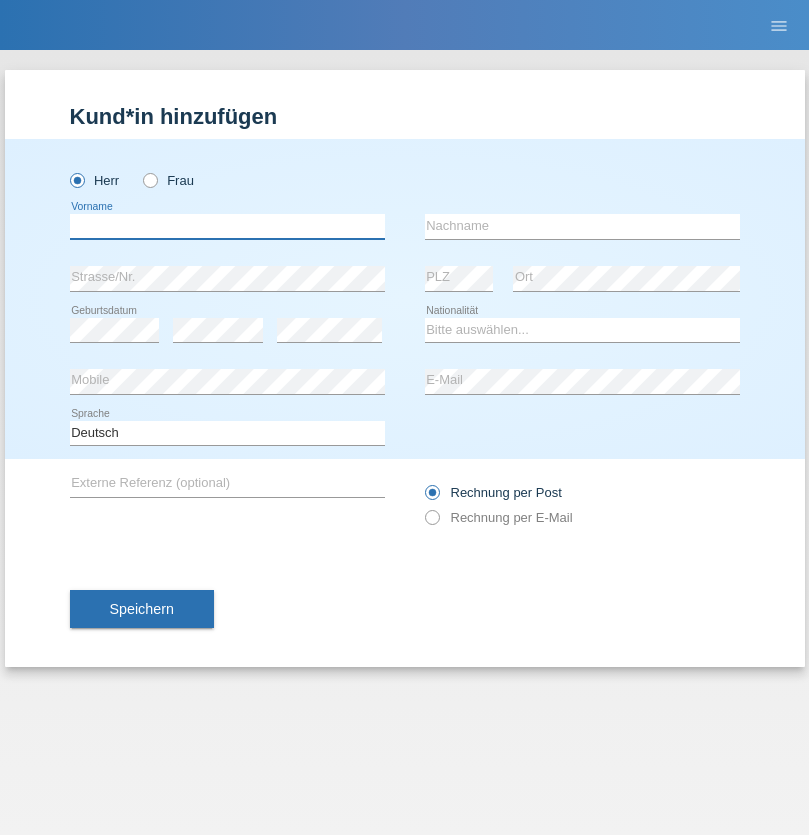click at bounding box center [227, 226] 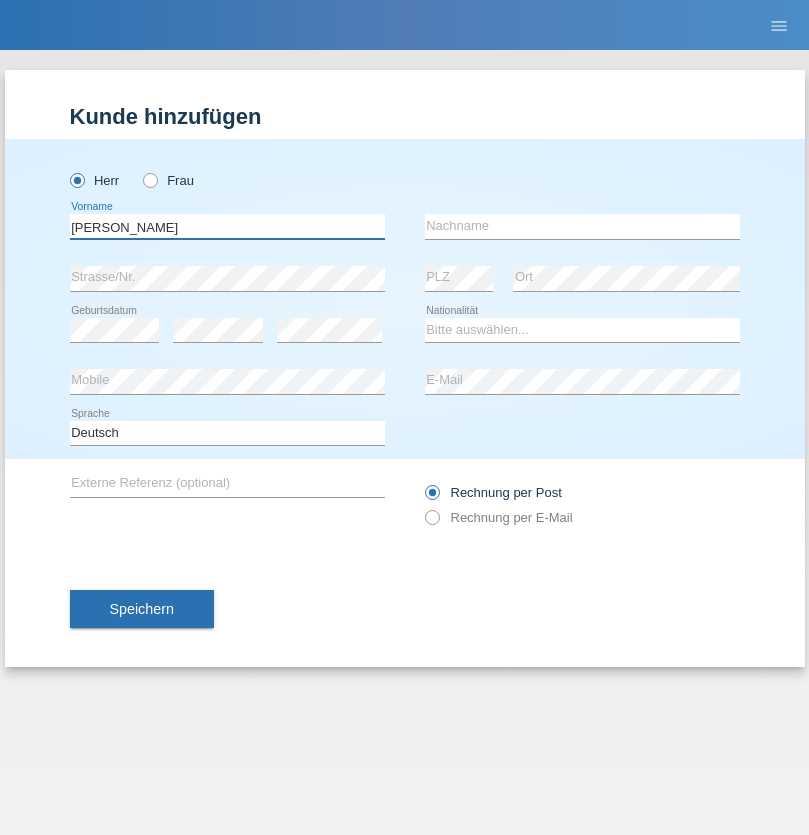 type on "[PERSON_NAME]" 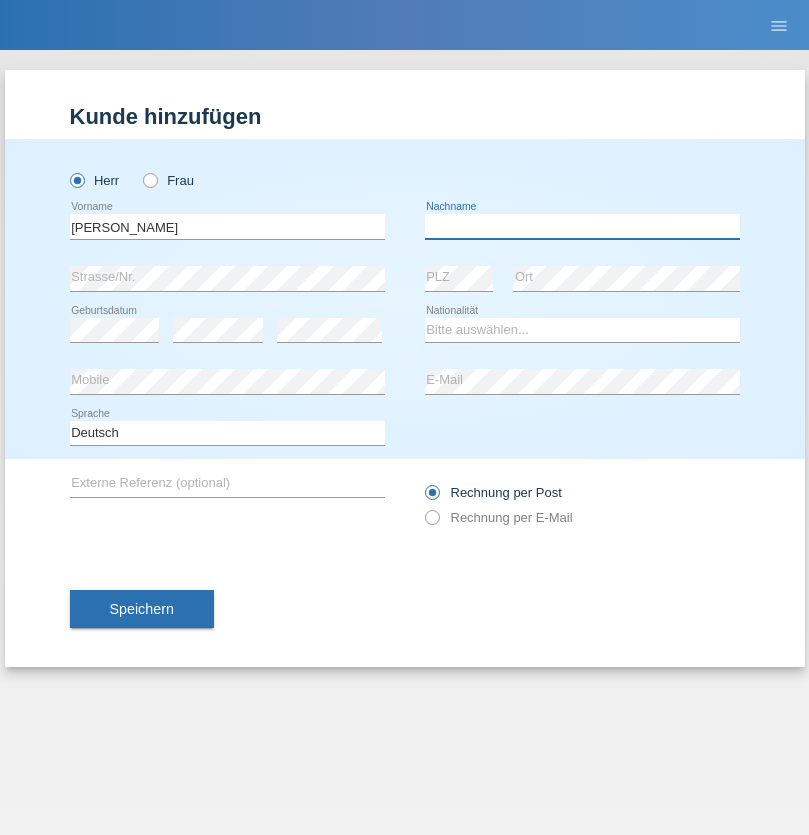 click at bounding box center (582, 226) 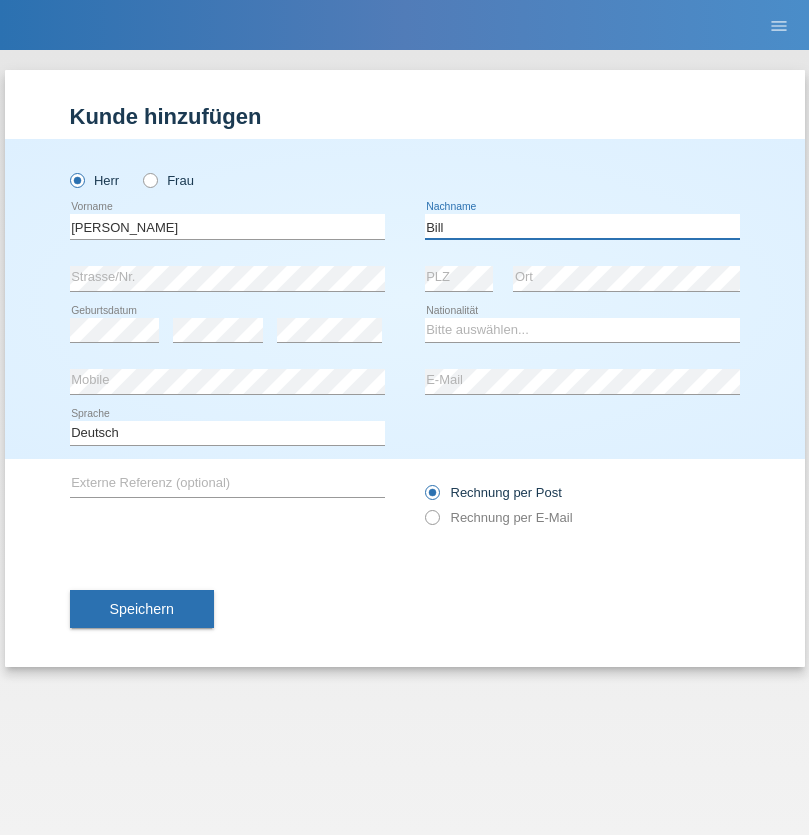 type on "Bill" 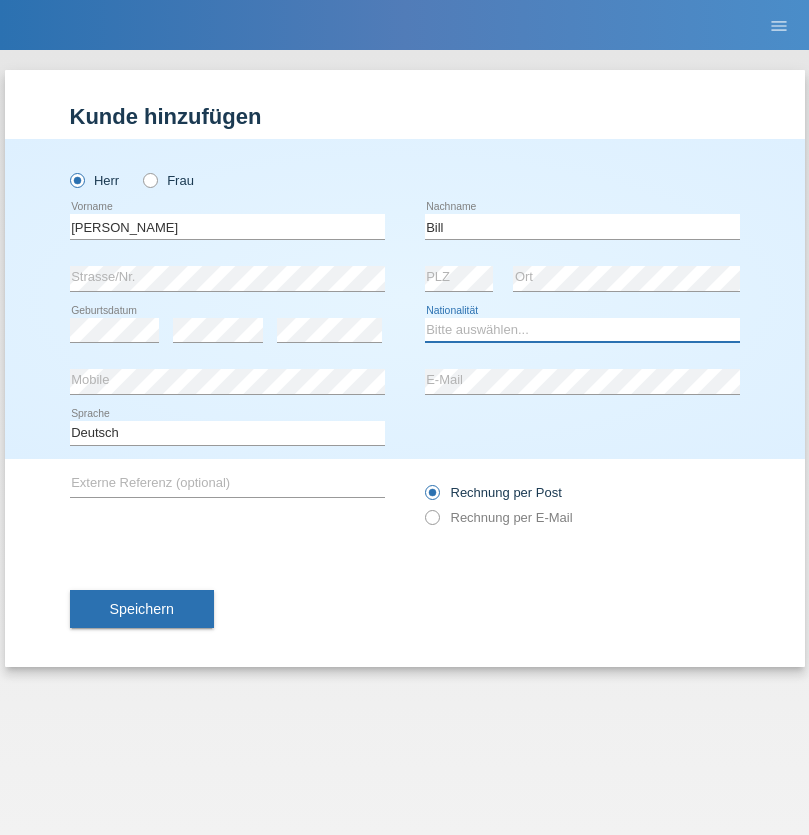 select on "CH" 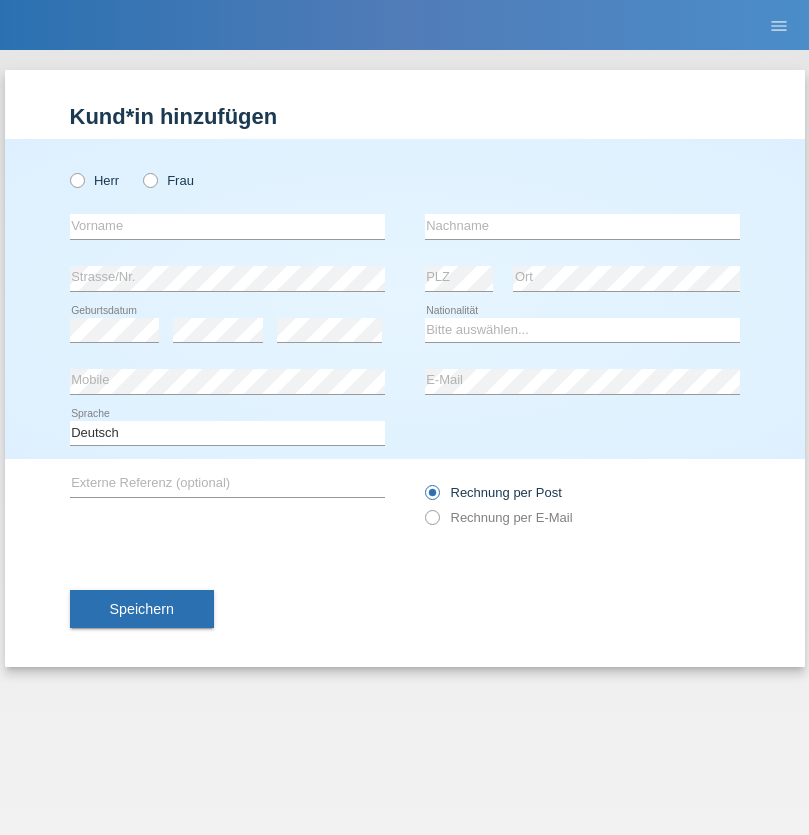 scroll, scrollTop: 0, scrollLeft: 0, axis: both 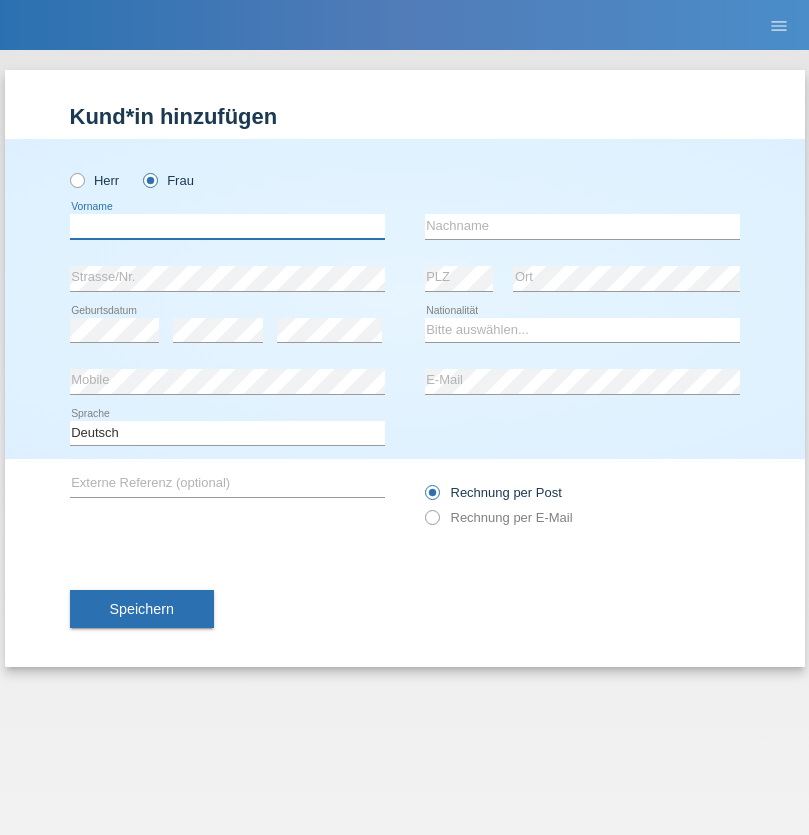 click at bounding box center (227, 226) 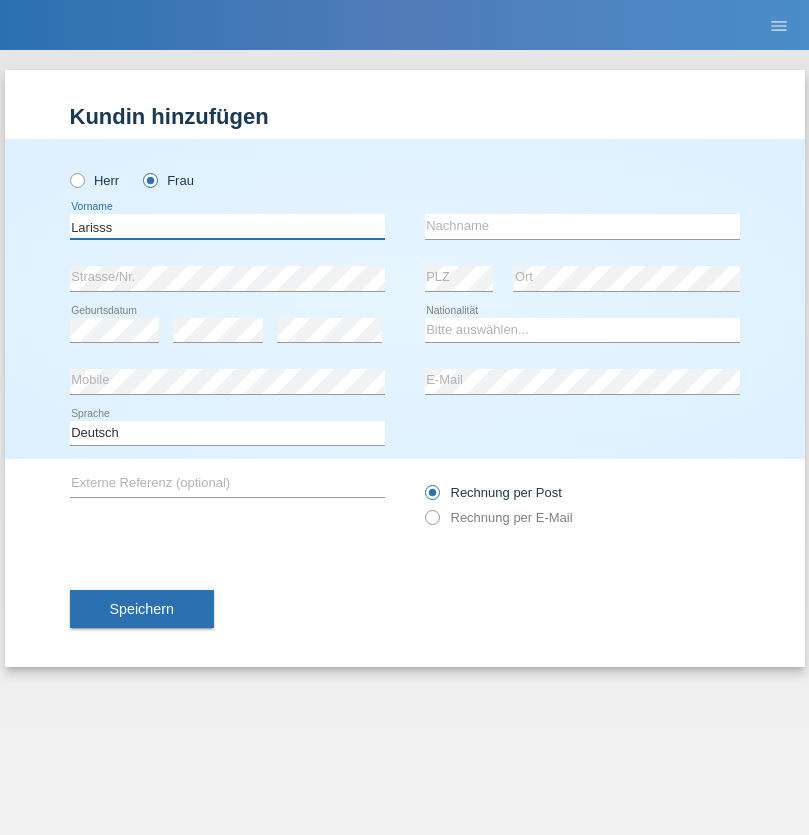 type on "Larisss" 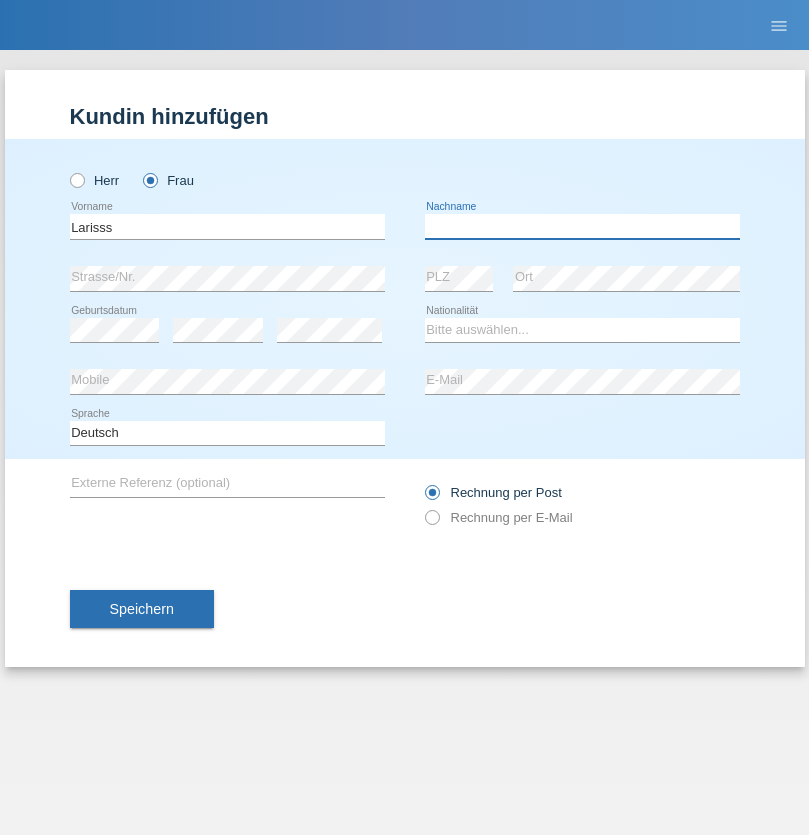 click at bounding box center [582, 226] 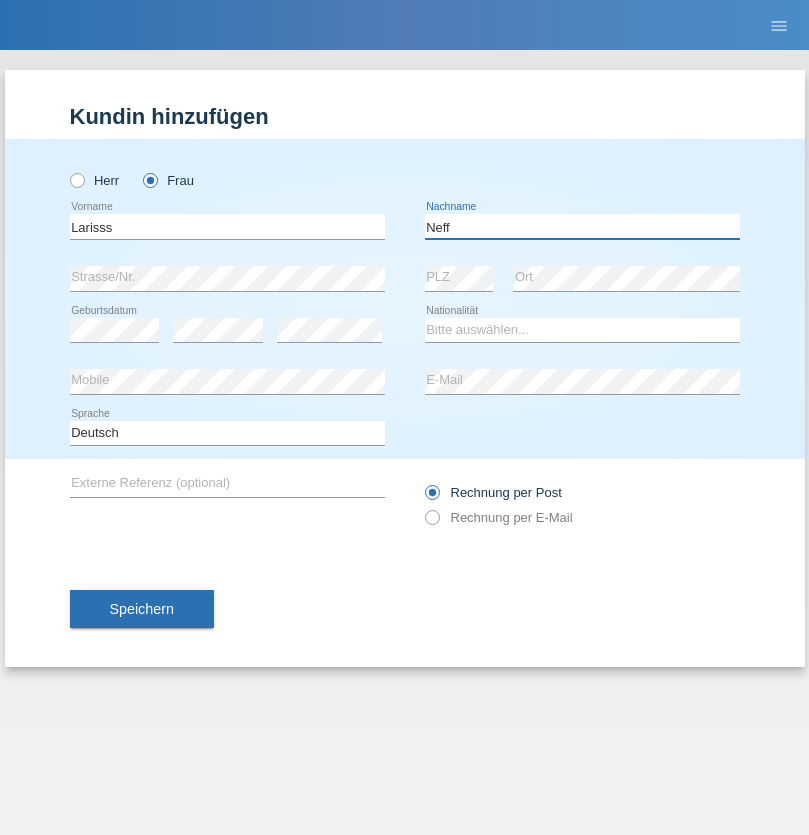 type on "Neff" 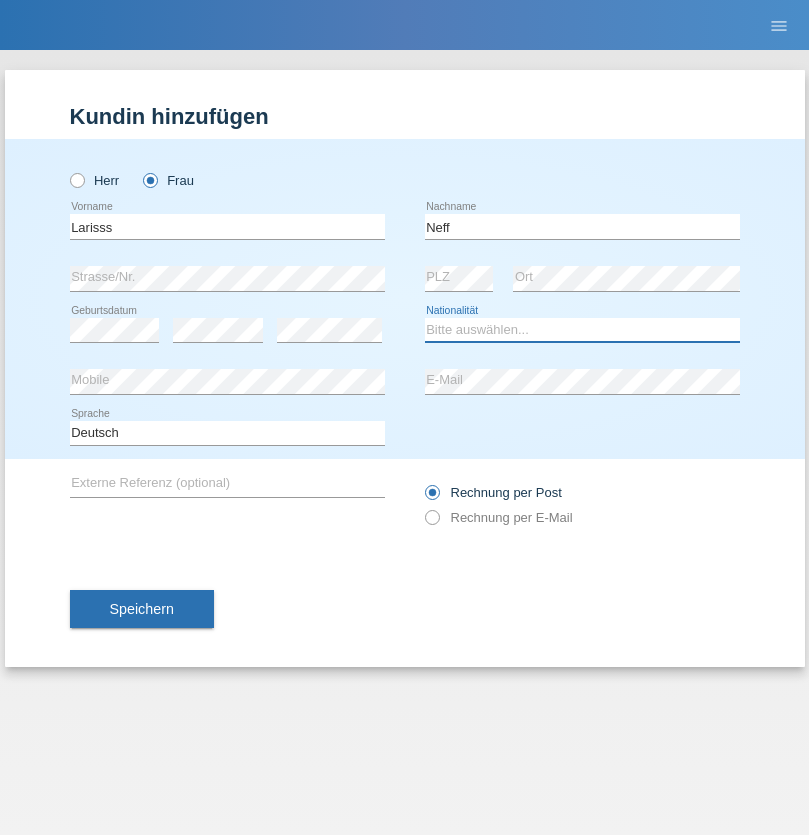 select on "CH" 